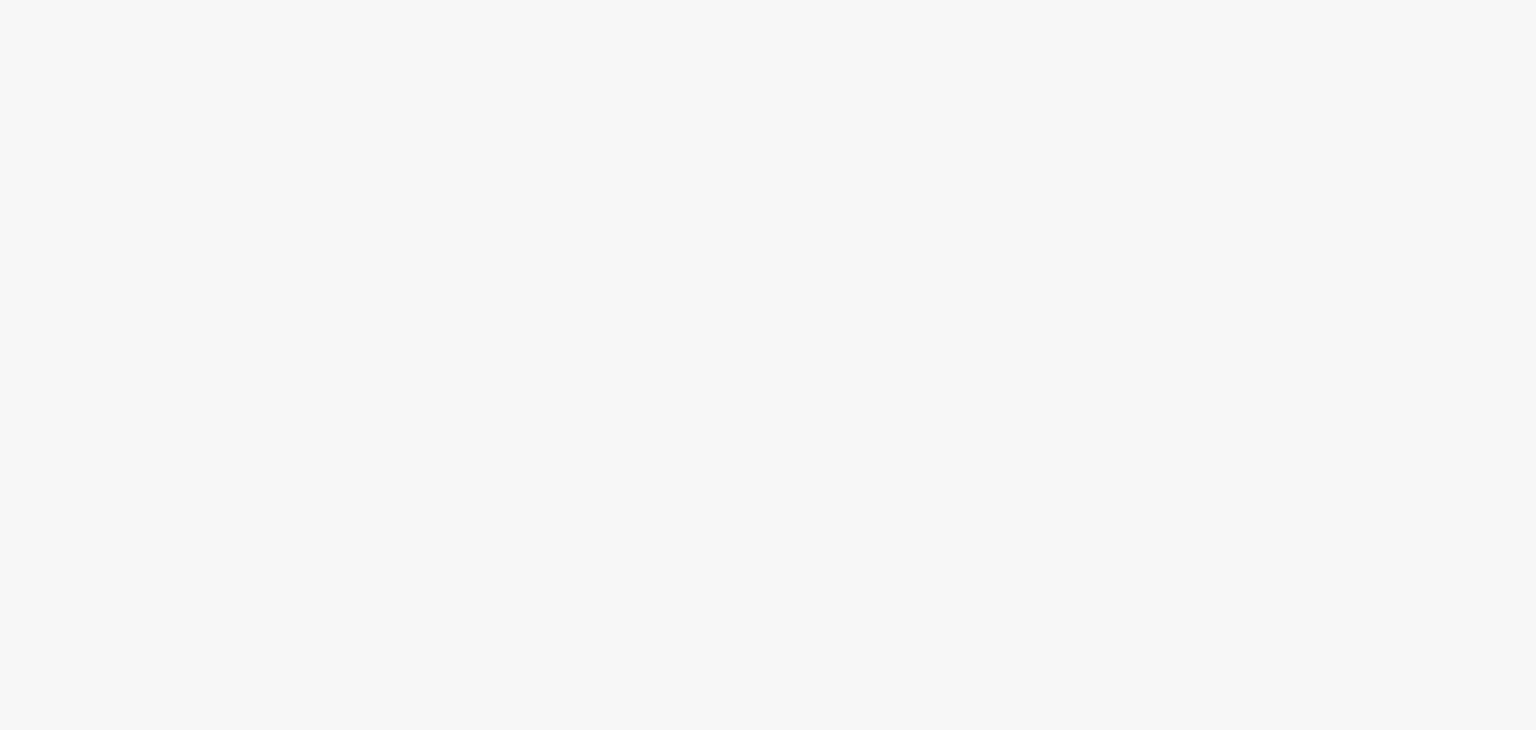 scroll, scrollTop: 0, scrollLeft: 0, axis: both 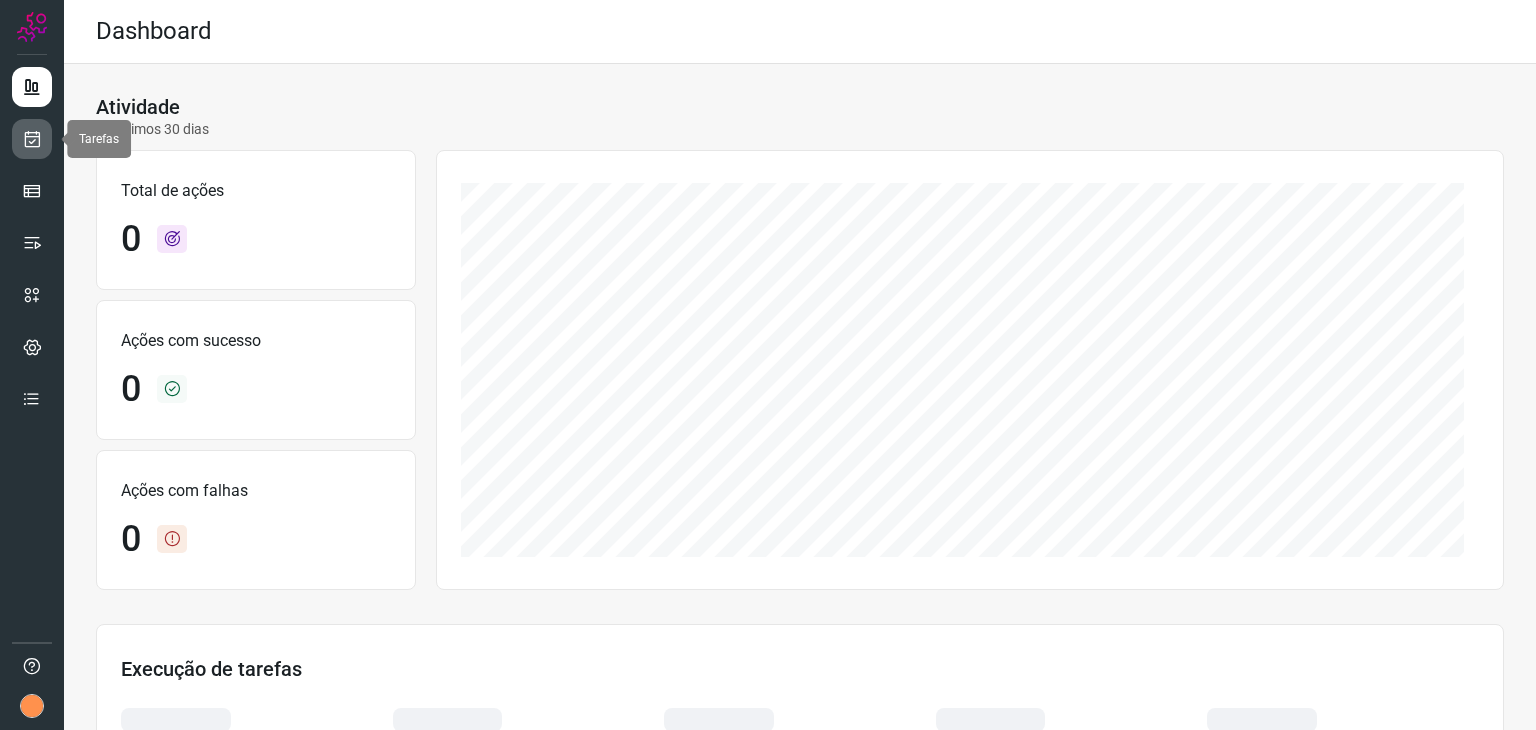 click at bounding box center (32, 139) 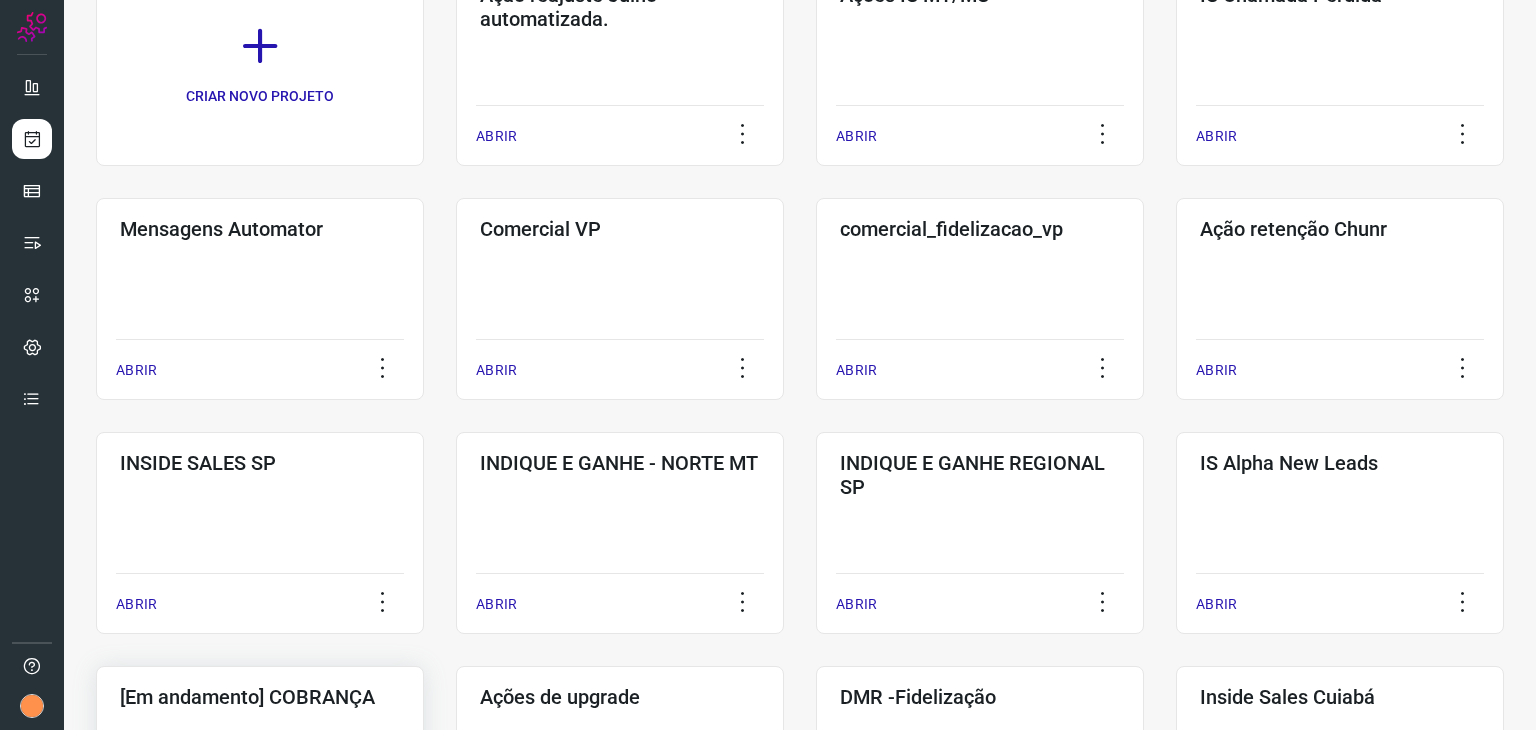 scroll, scrollTop: 300, scrollLeft: 0, axis: vertical 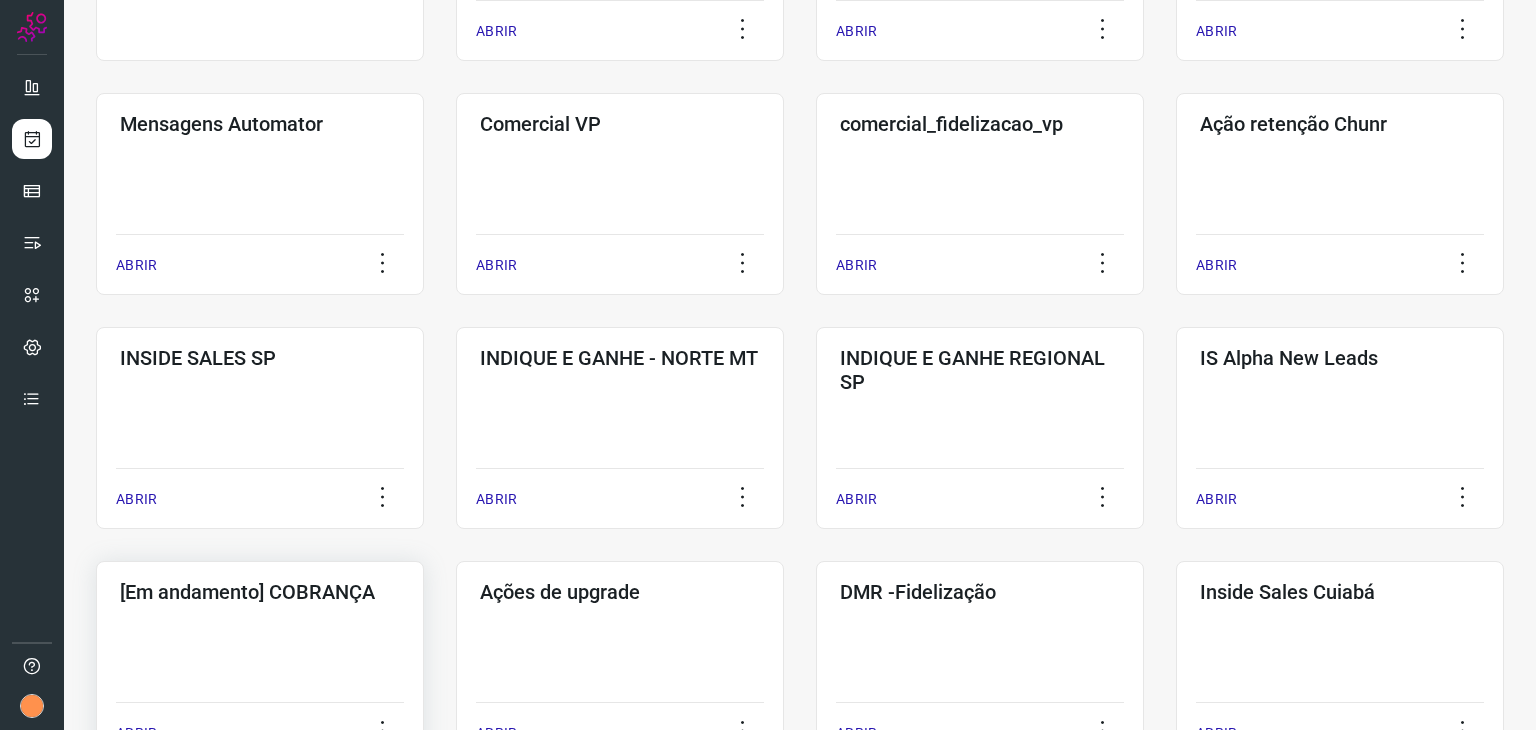 click on "[Em andamento] COBRANÇA" at bounding box center [260, 592] 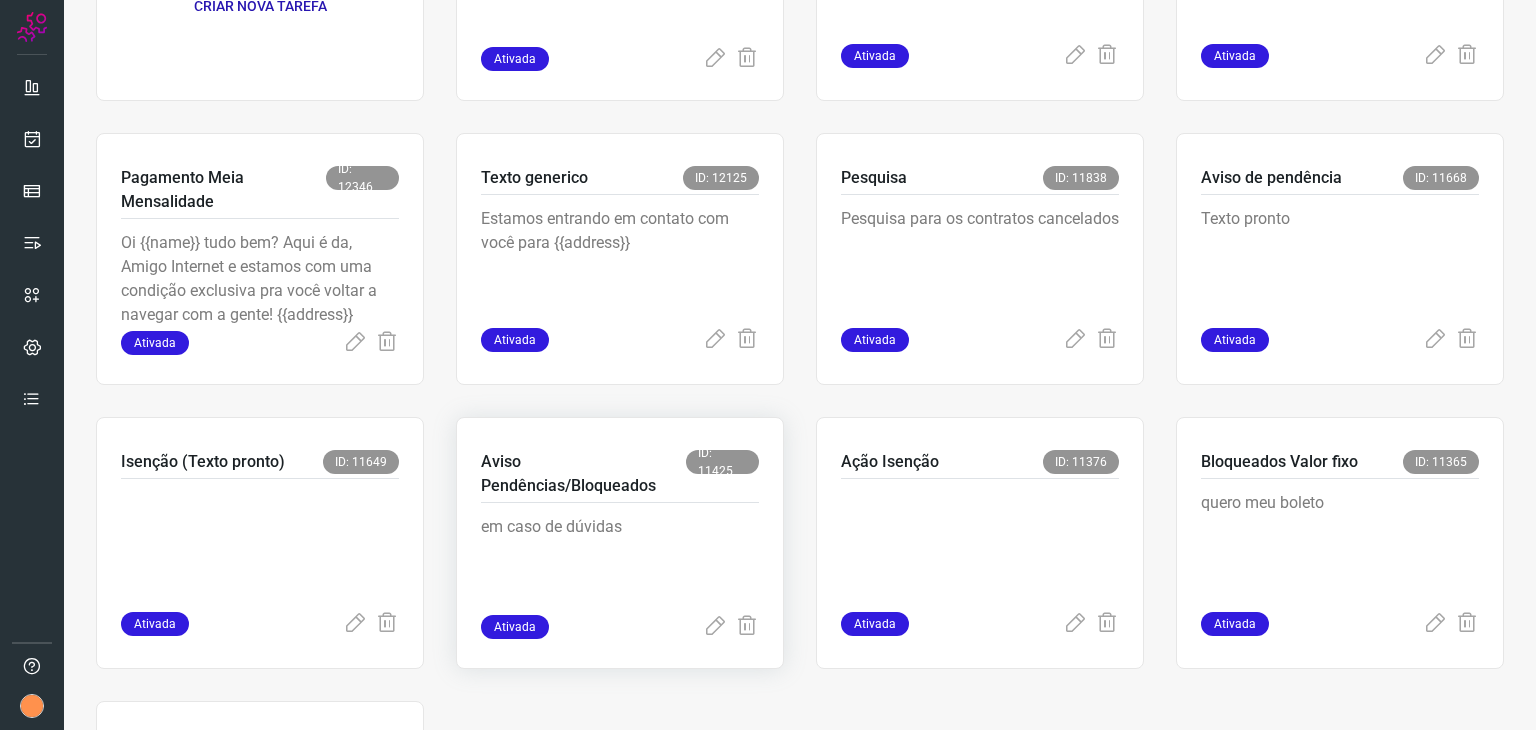 scroll, scrollTop: 315, scrollLeft: 0, axis: vertical 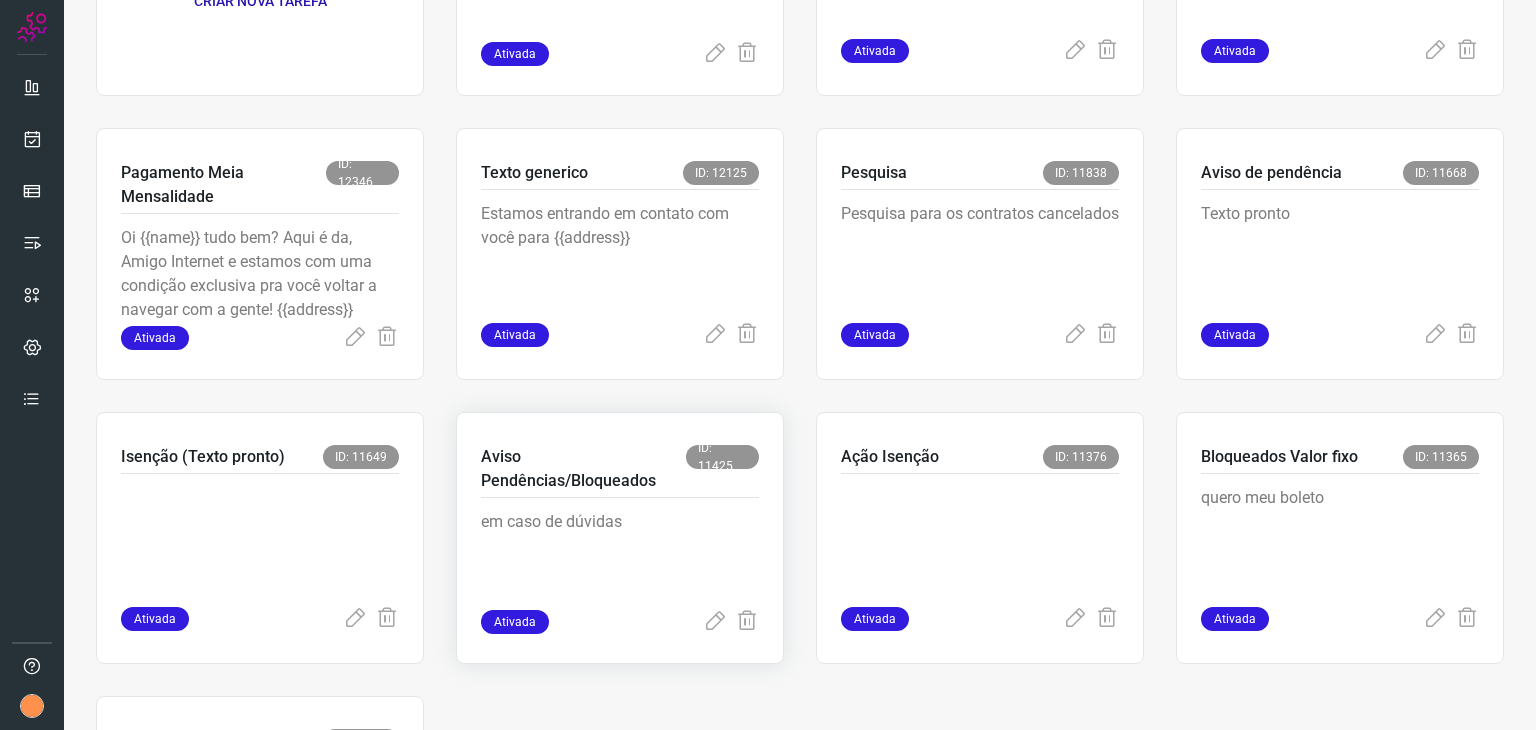 click on "em caso de dúvidas" at bounding box center (620, 560) 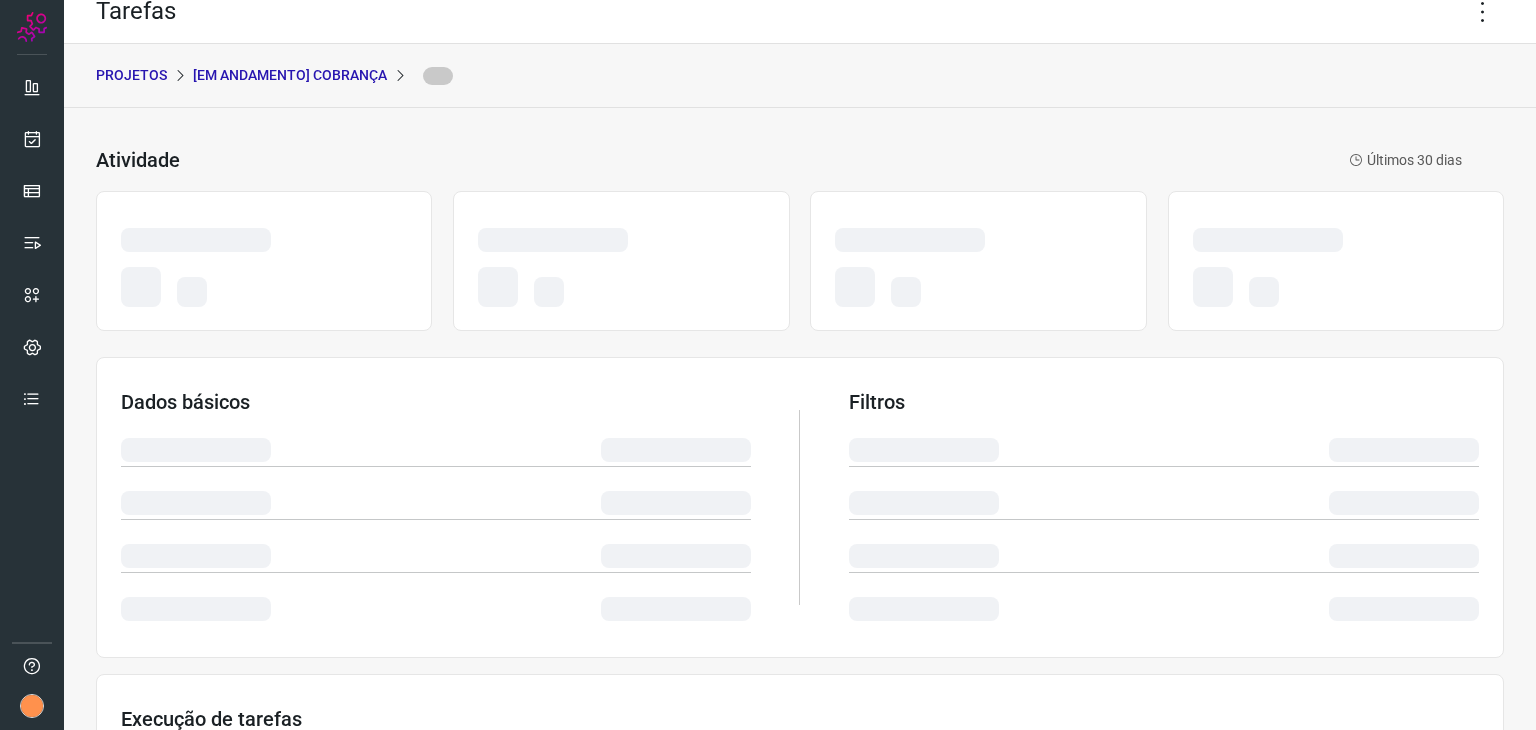 scroll, scrollTop: 0, scrollLeft: 0, axis: both 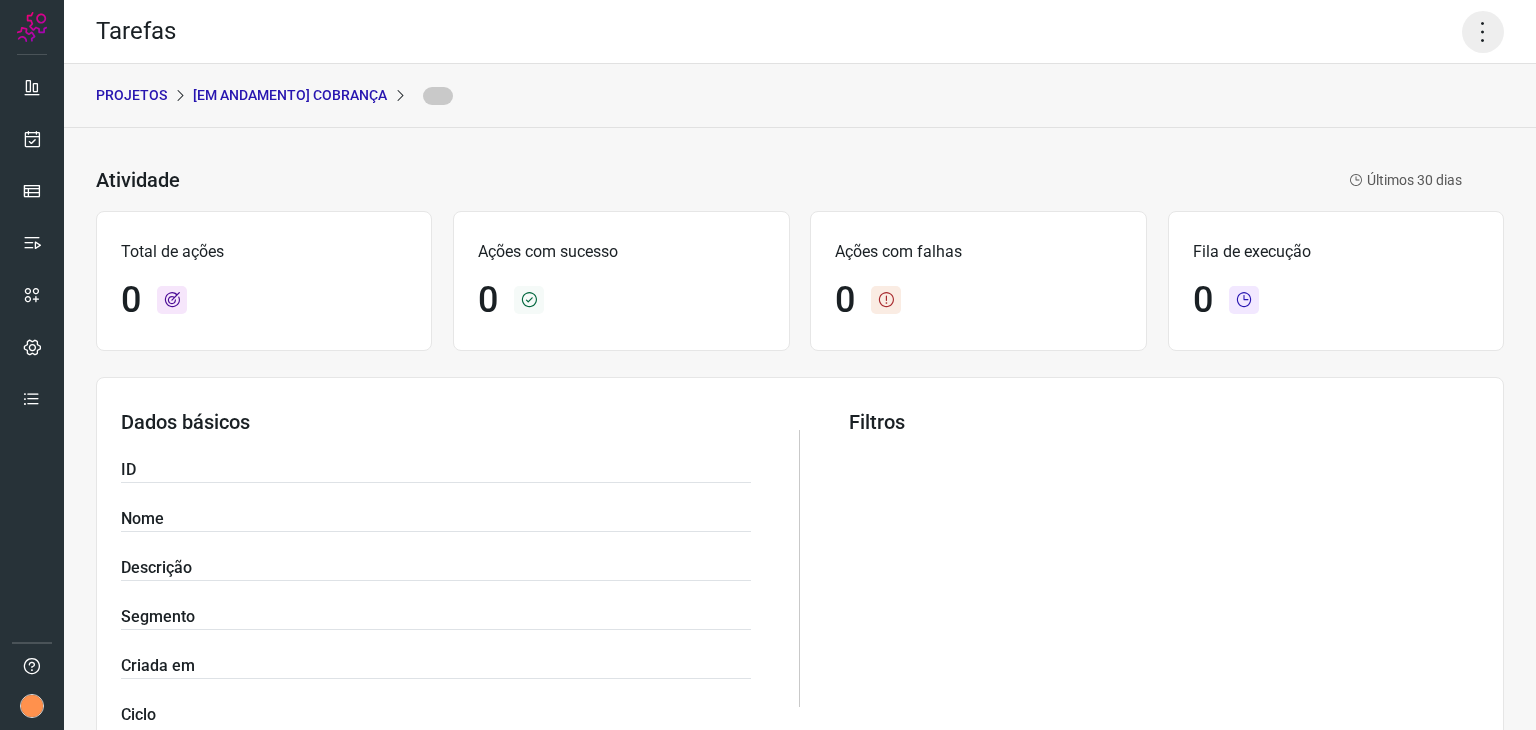 drag, startPoint x: 1465, startPoint y: 20, endPoint x: 1420, endPoint y: 81, distance: 75.802376 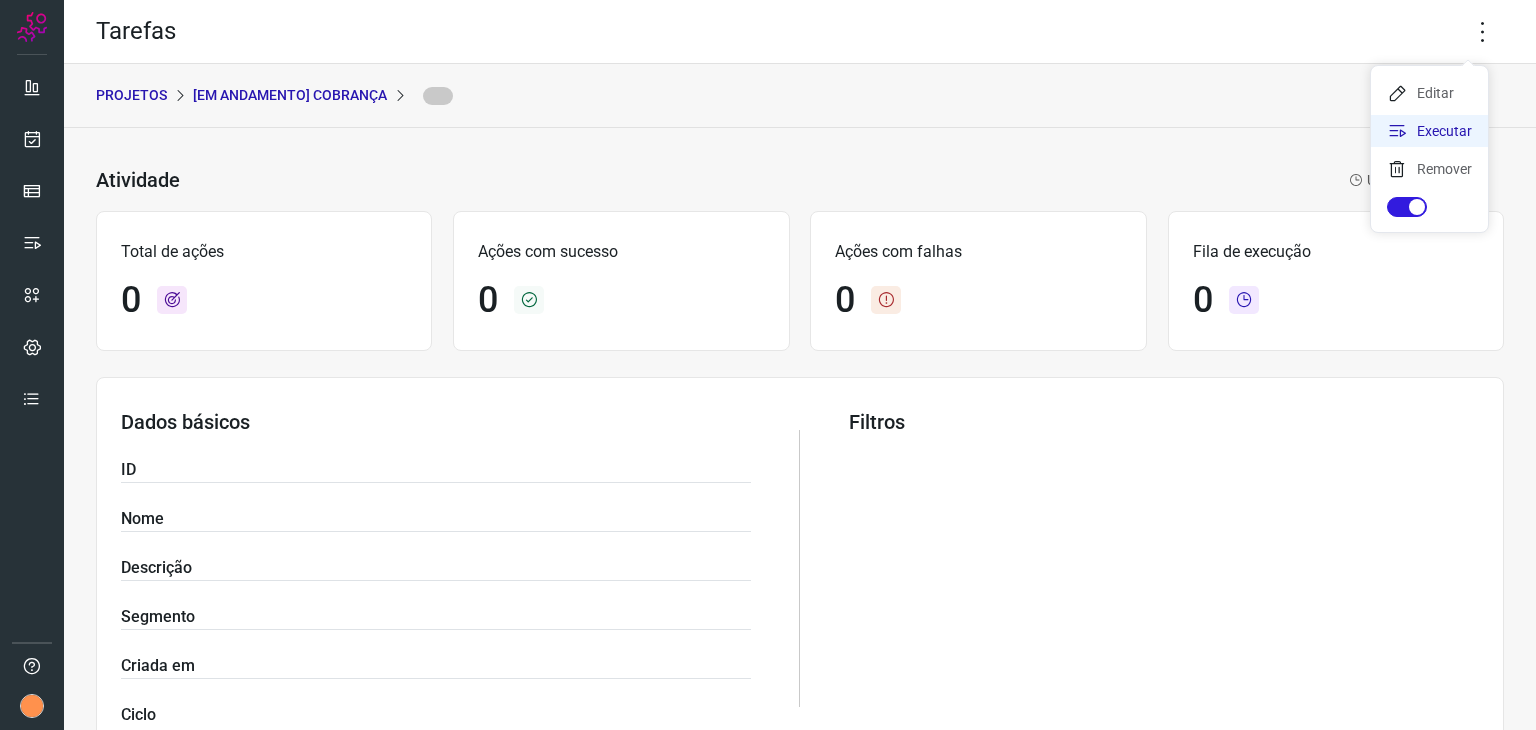 click on "Executar" 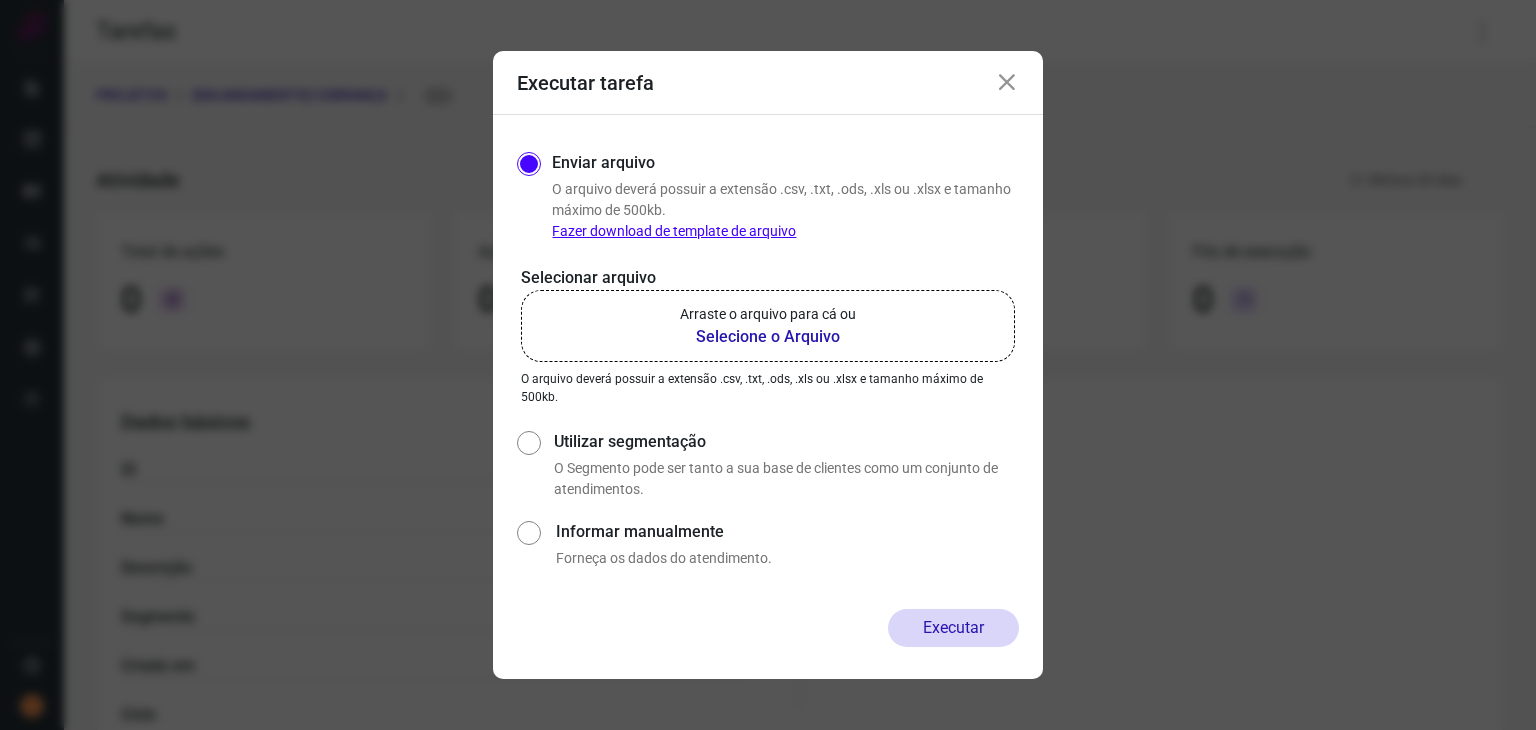 click on "Arraste o arquivo para cá ou" at bounding box center (768, 314) 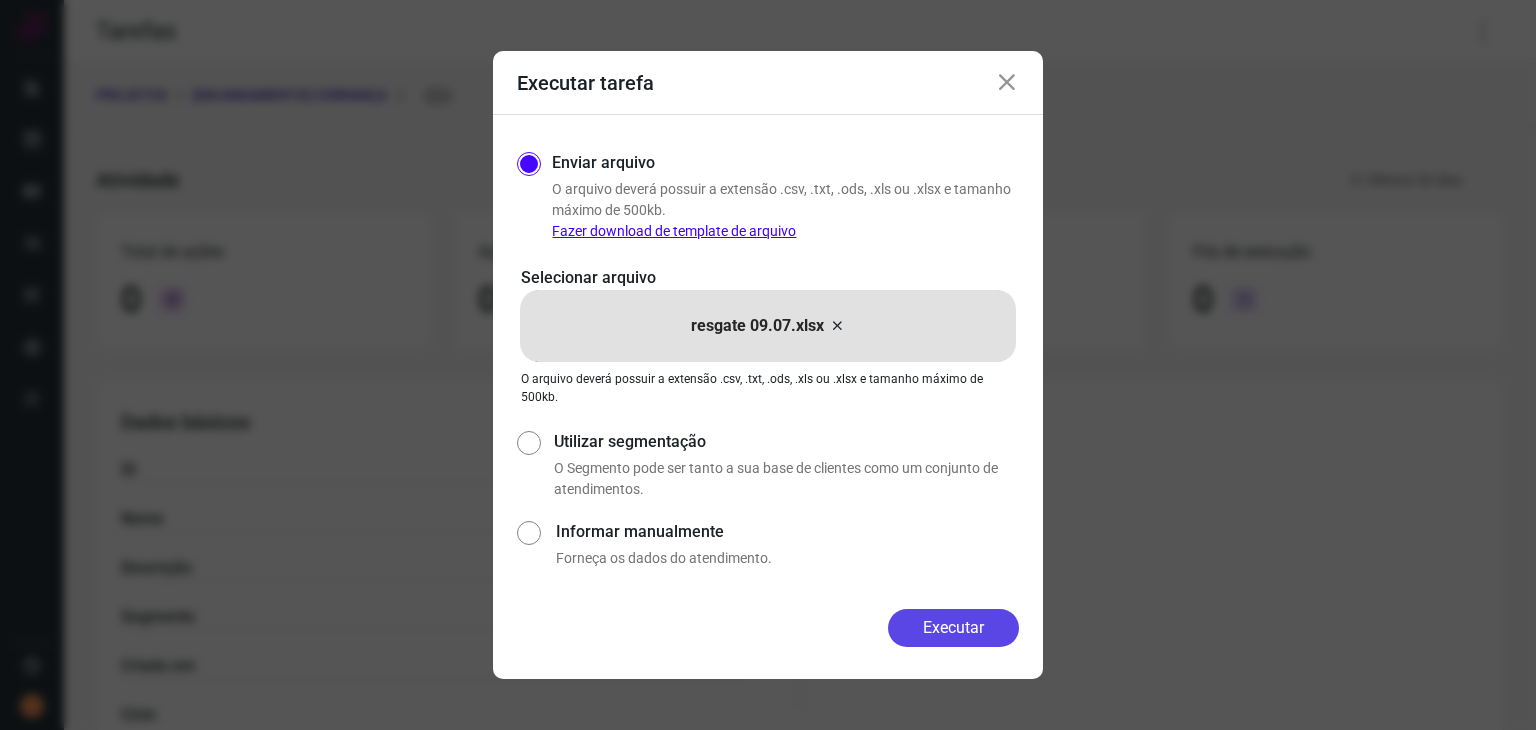 click on "Executar" at bounding box center (953, 628) 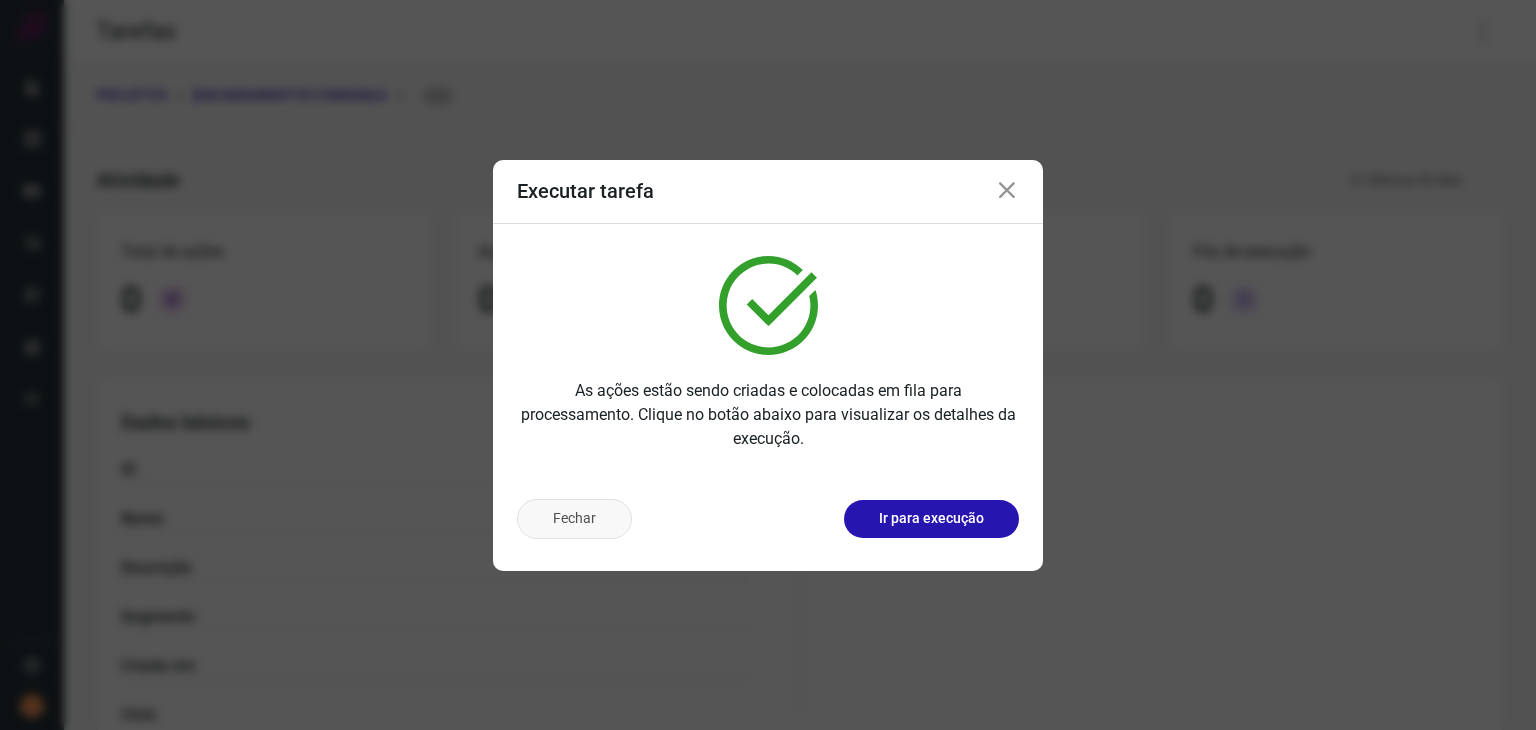 click on "Fechar" at bounding box center [574, 519] 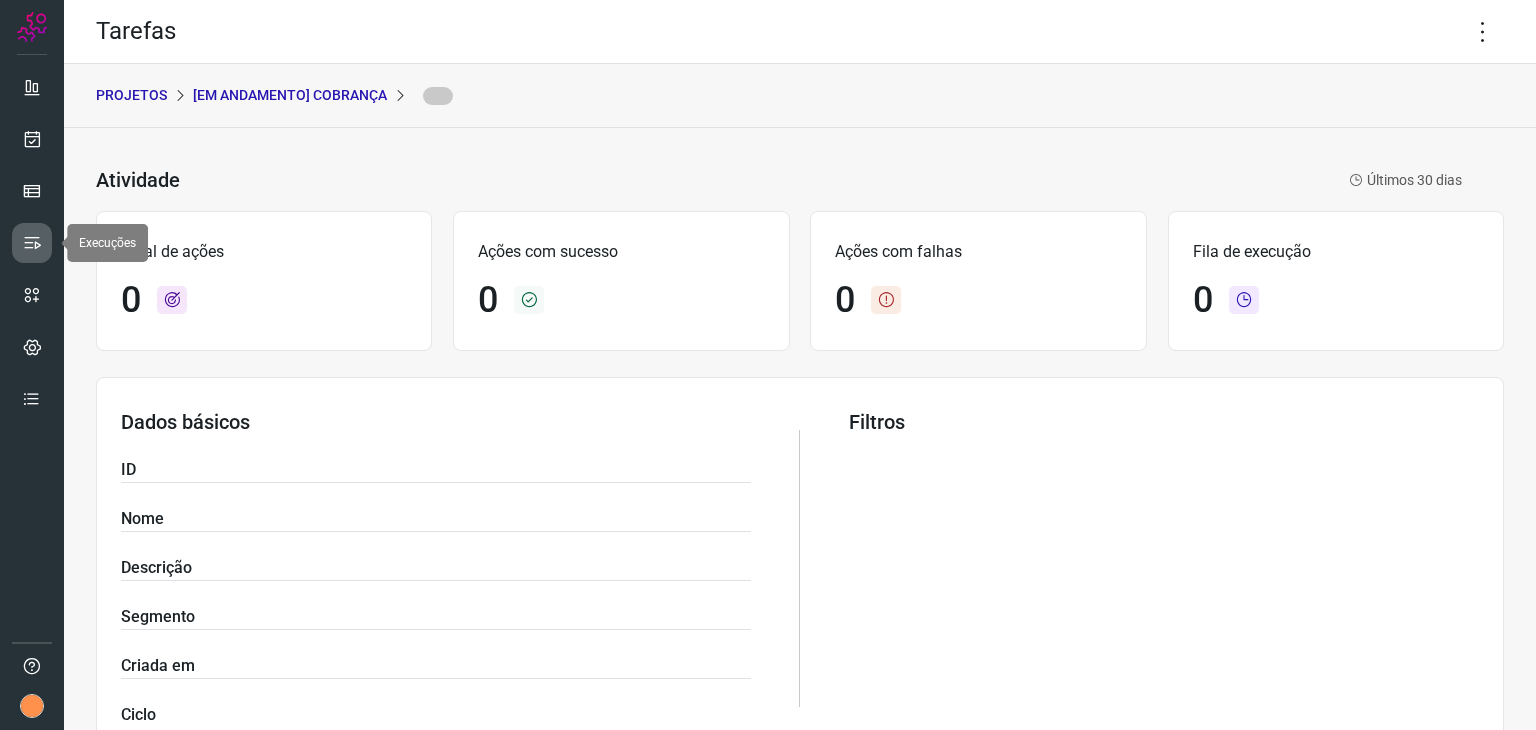 click at bounding box center (32, 243) 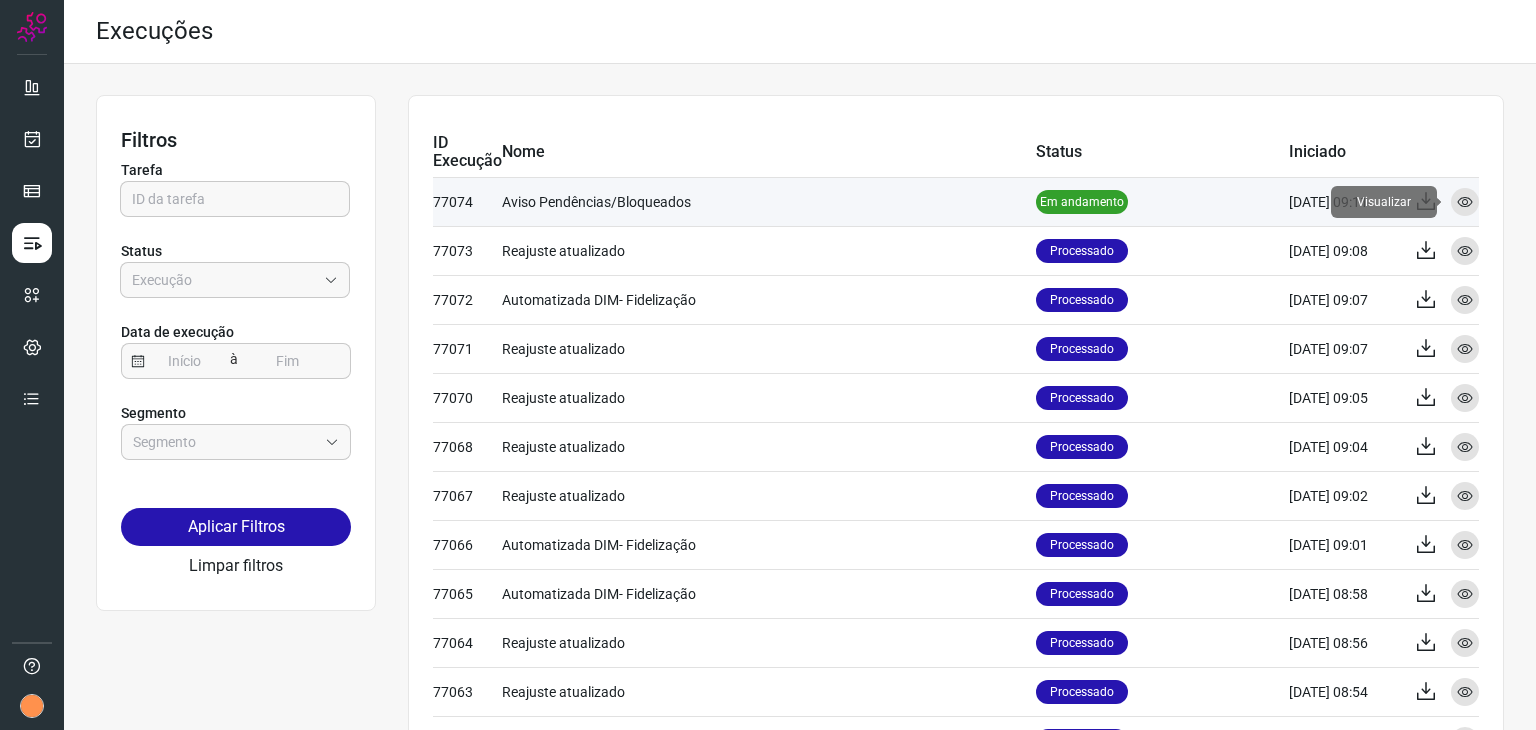 click at bounding box center [1465, 202] 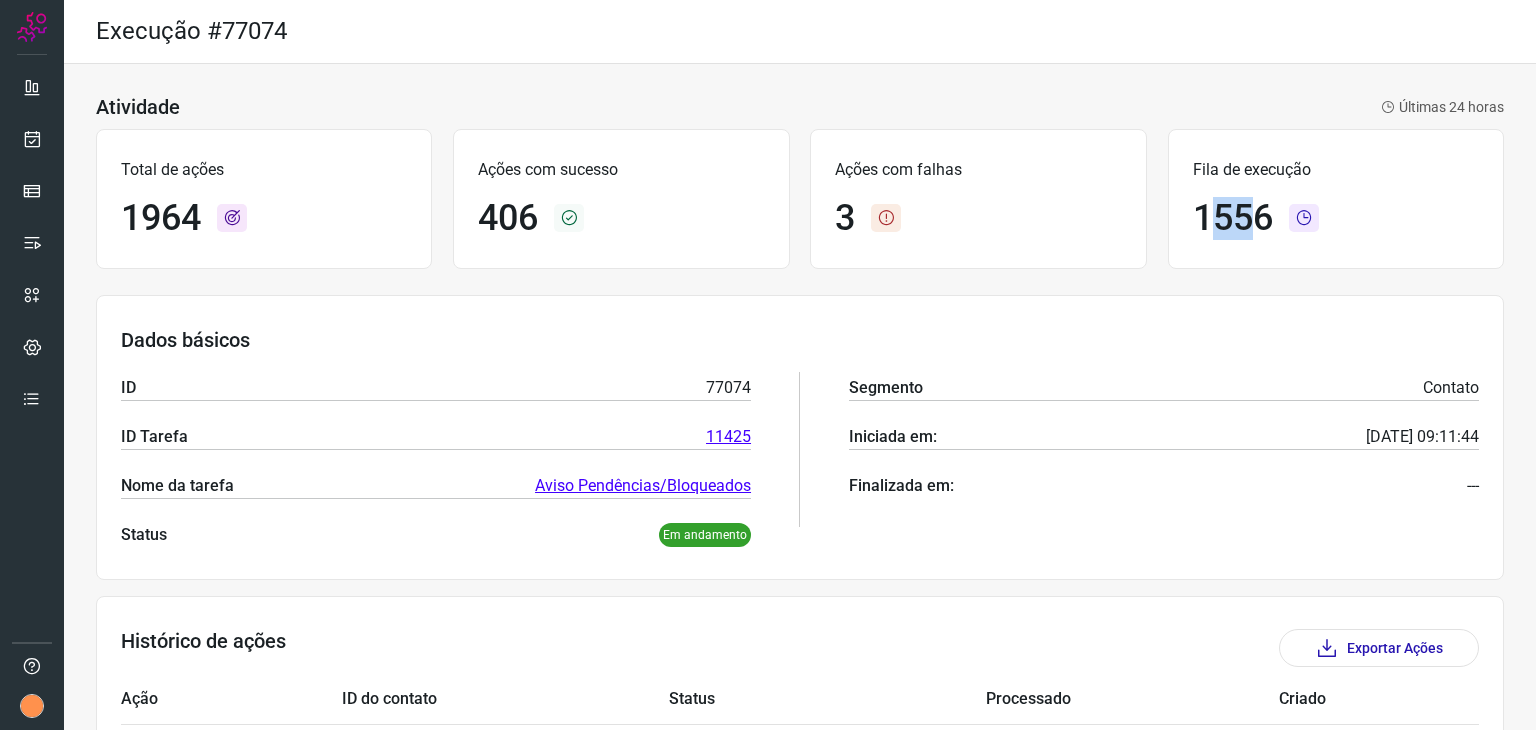 drag, startPoint x: 1196, startPoint y: 193, endPoint x: 1274, endPoint y: 201, distance: 78.40918 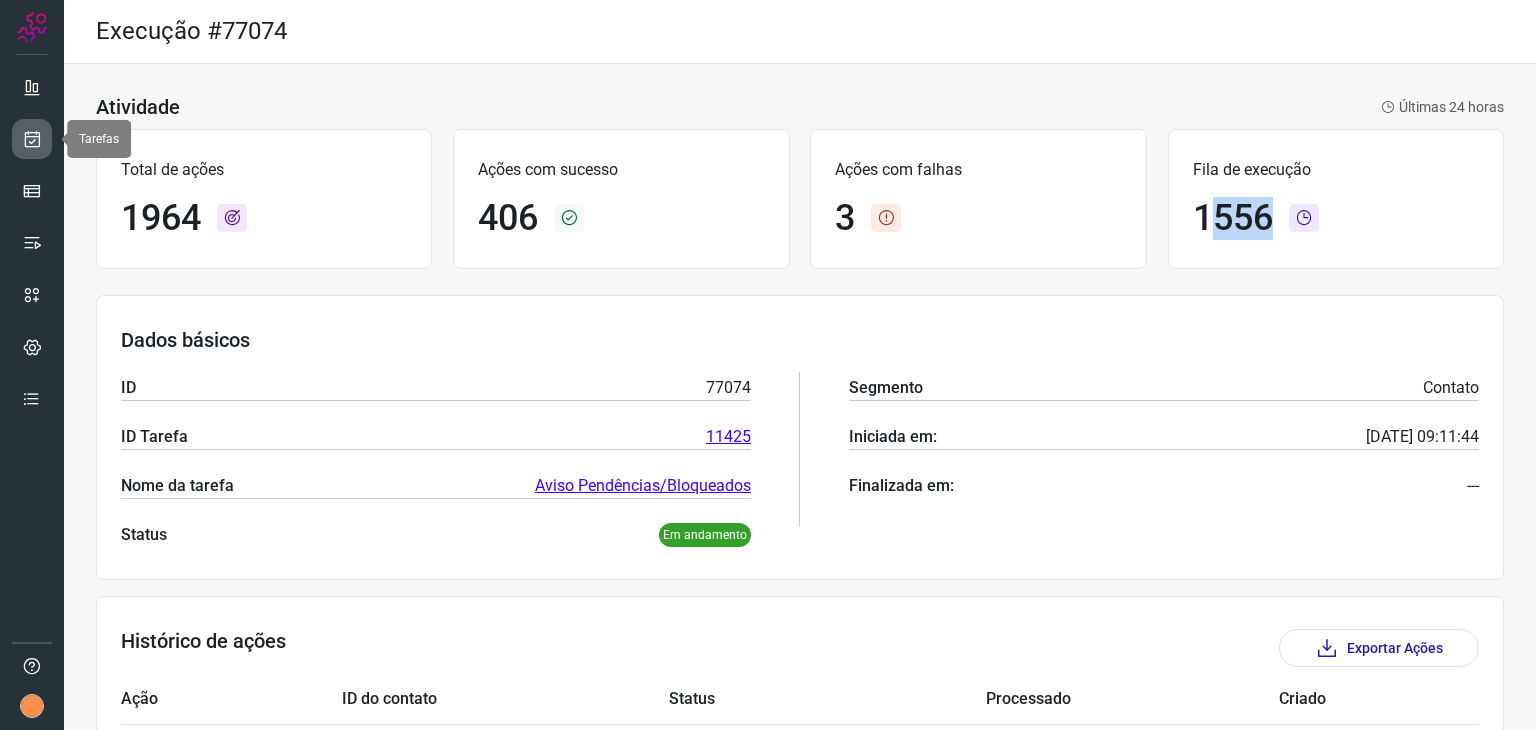 click at bounding box center (32, 139) 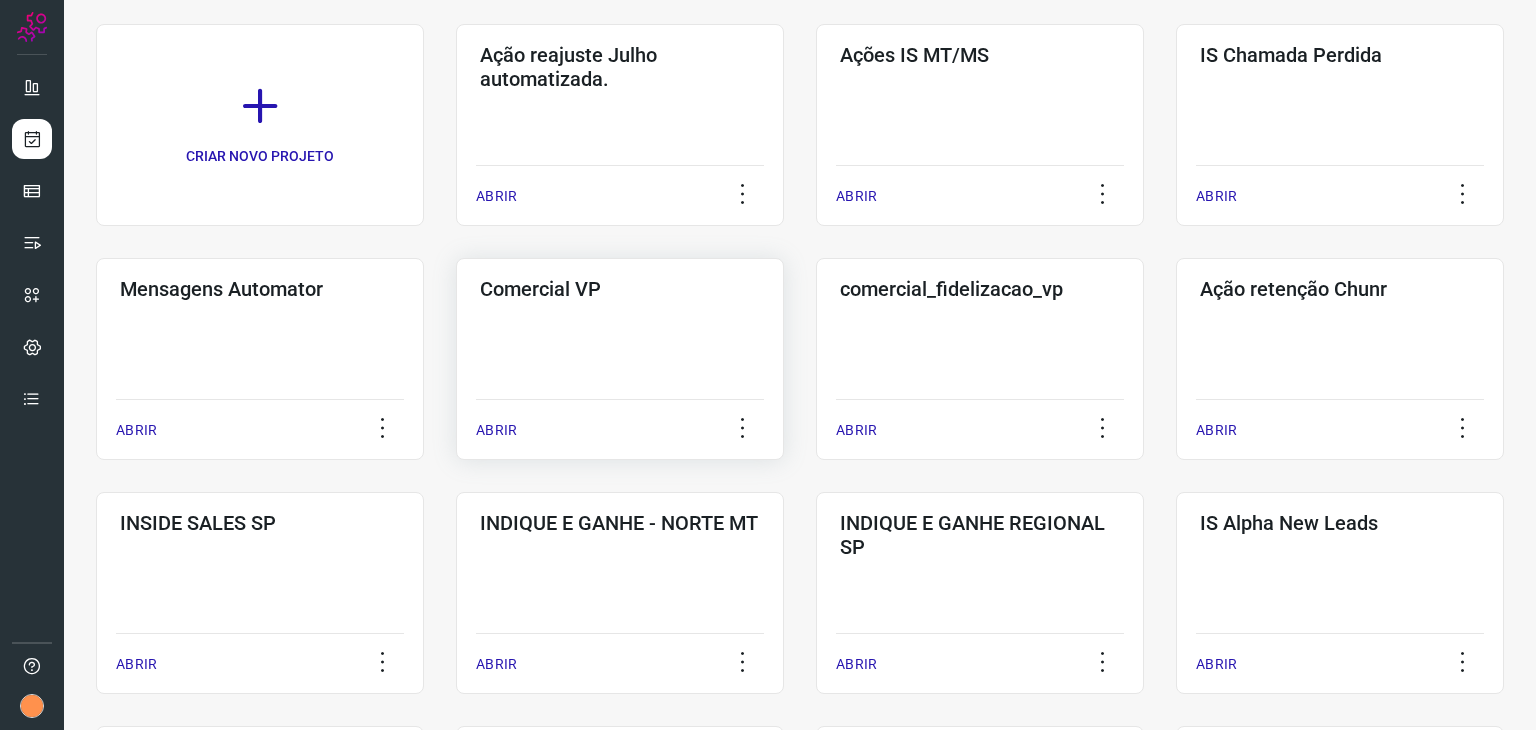 scroll, scrollTop: 500, scrollLeft: 0, axis: vertical 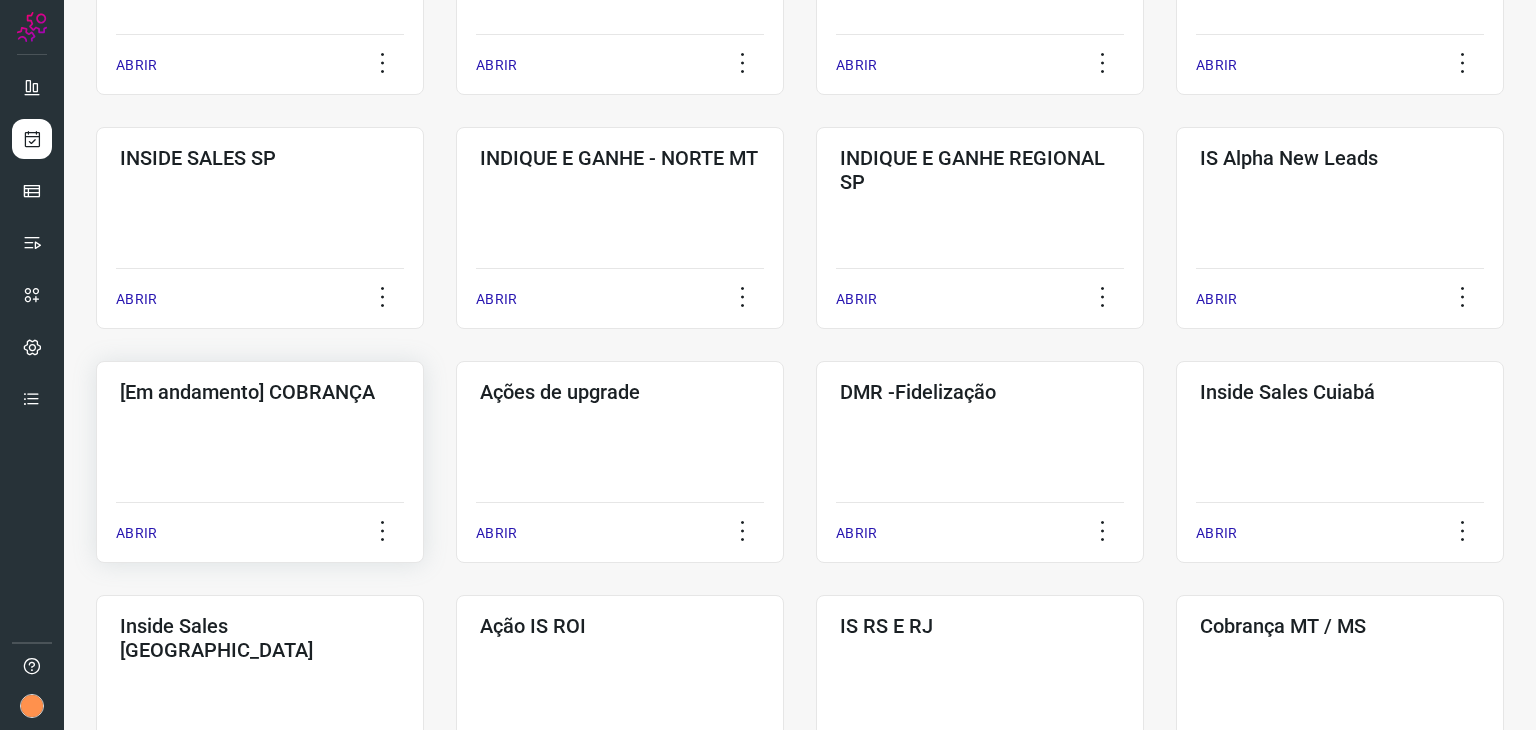 click on "[Em andamento] COBRANÇA  ABRIR" 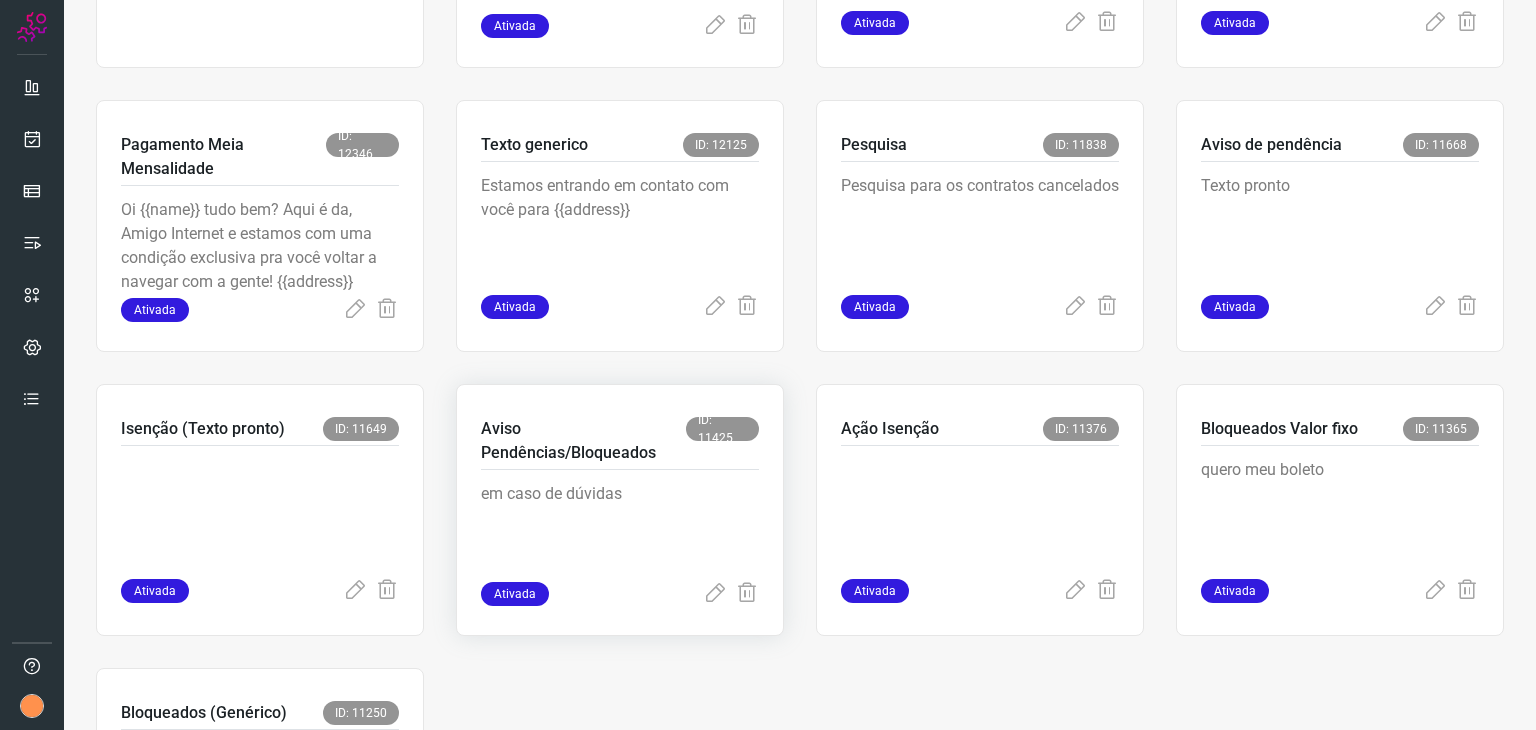 scroll, scrollTop: 415, scrollLeft: 0, axis: vertical 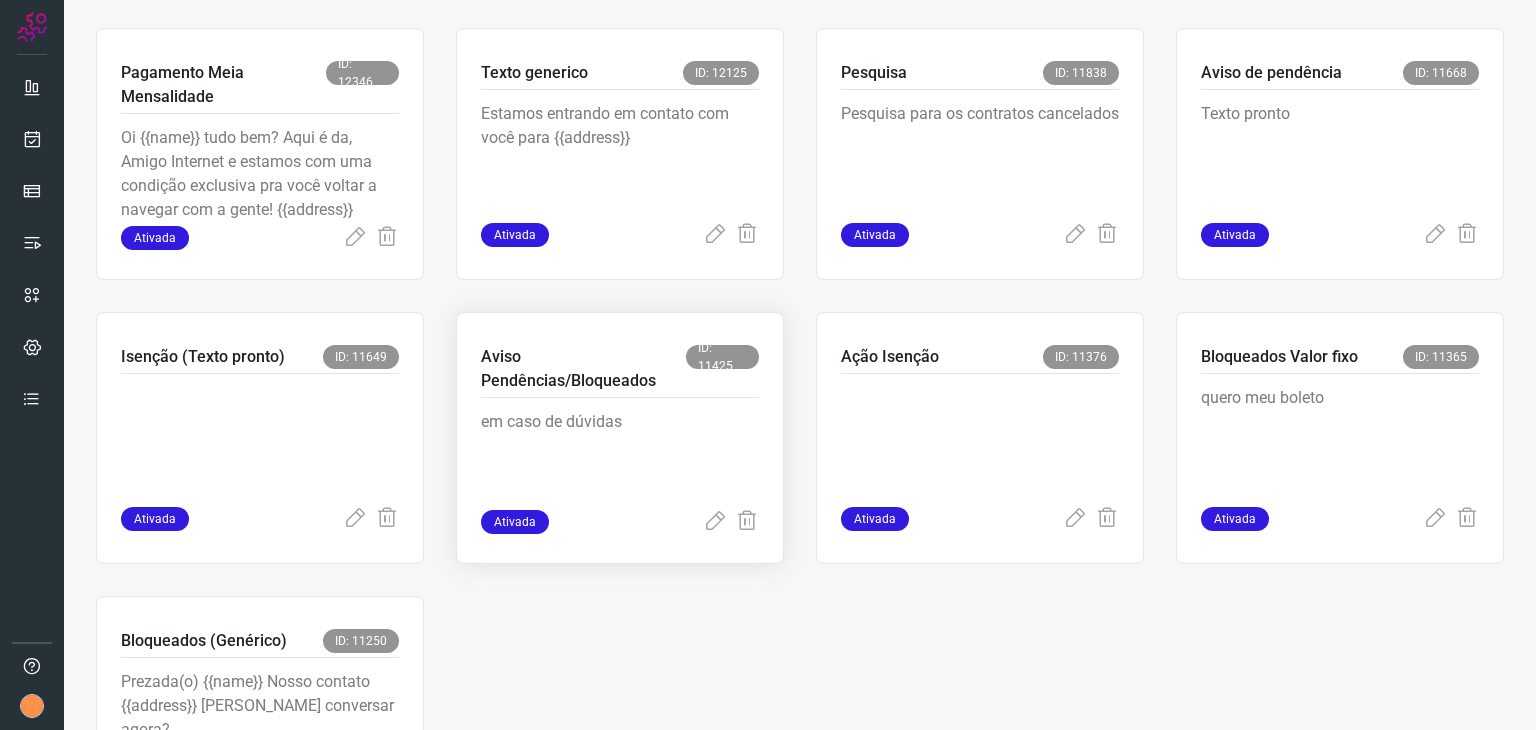 click on "em caso de dúvidas" at bounding box center [620, 454] 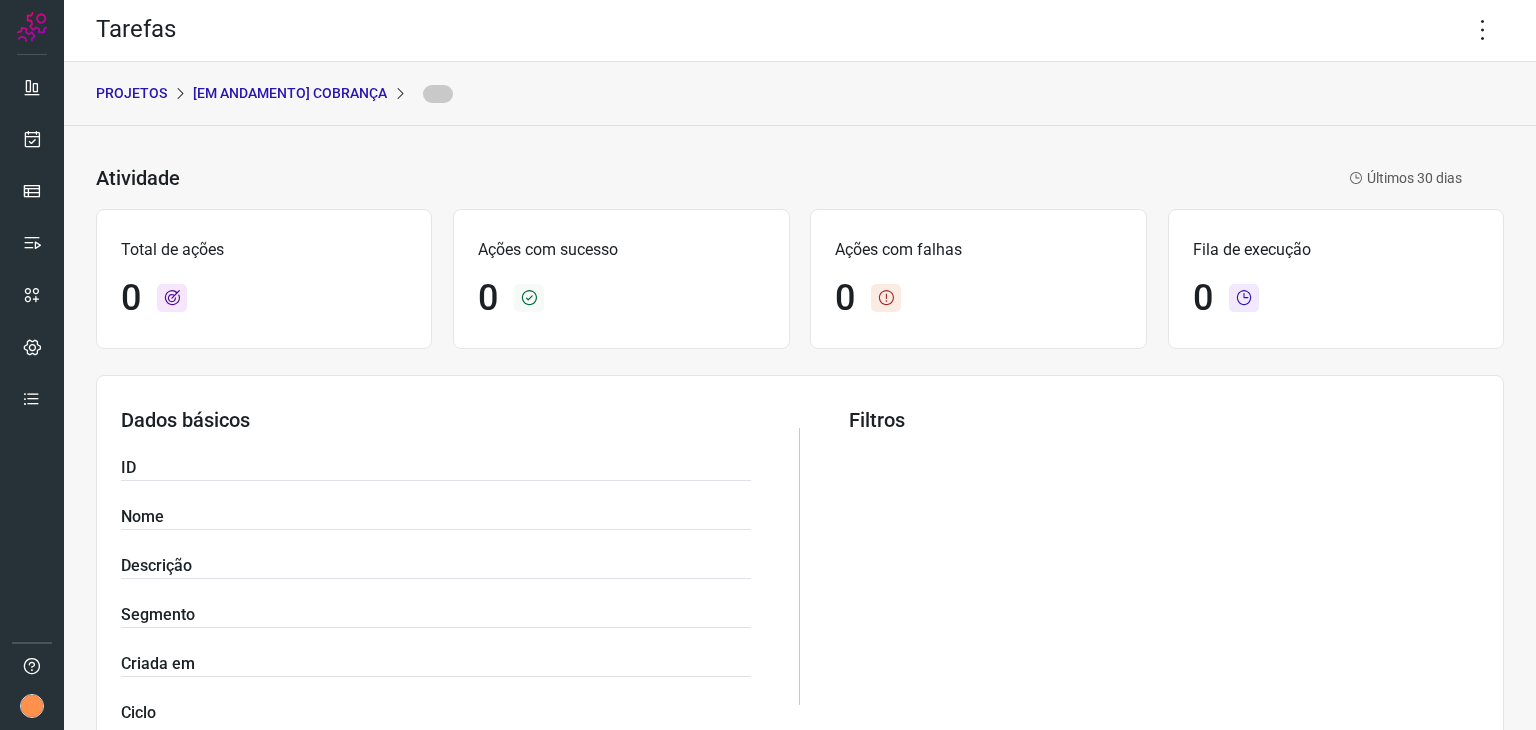 scroll, scrollTop: 0, scrollLeft: 0, axis: both 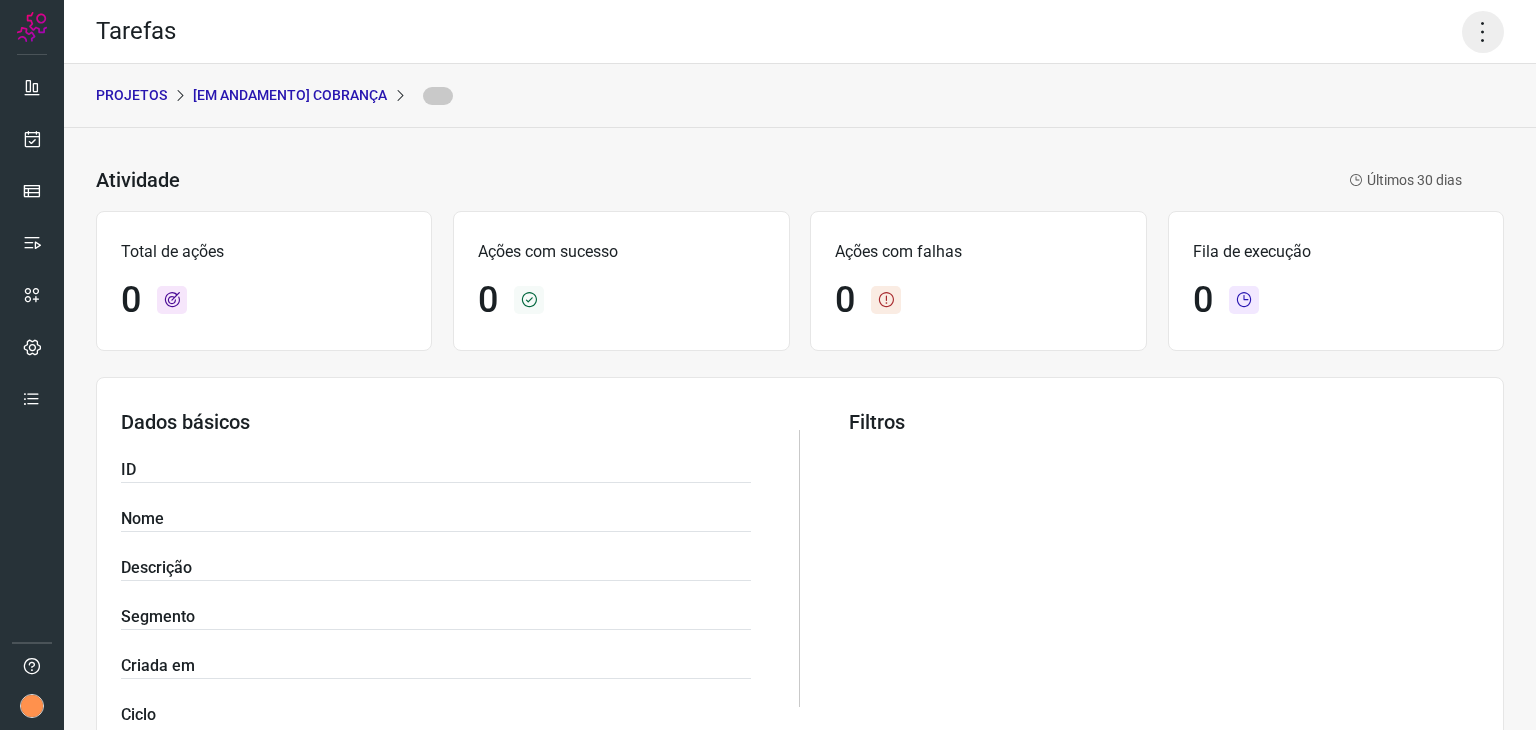 click 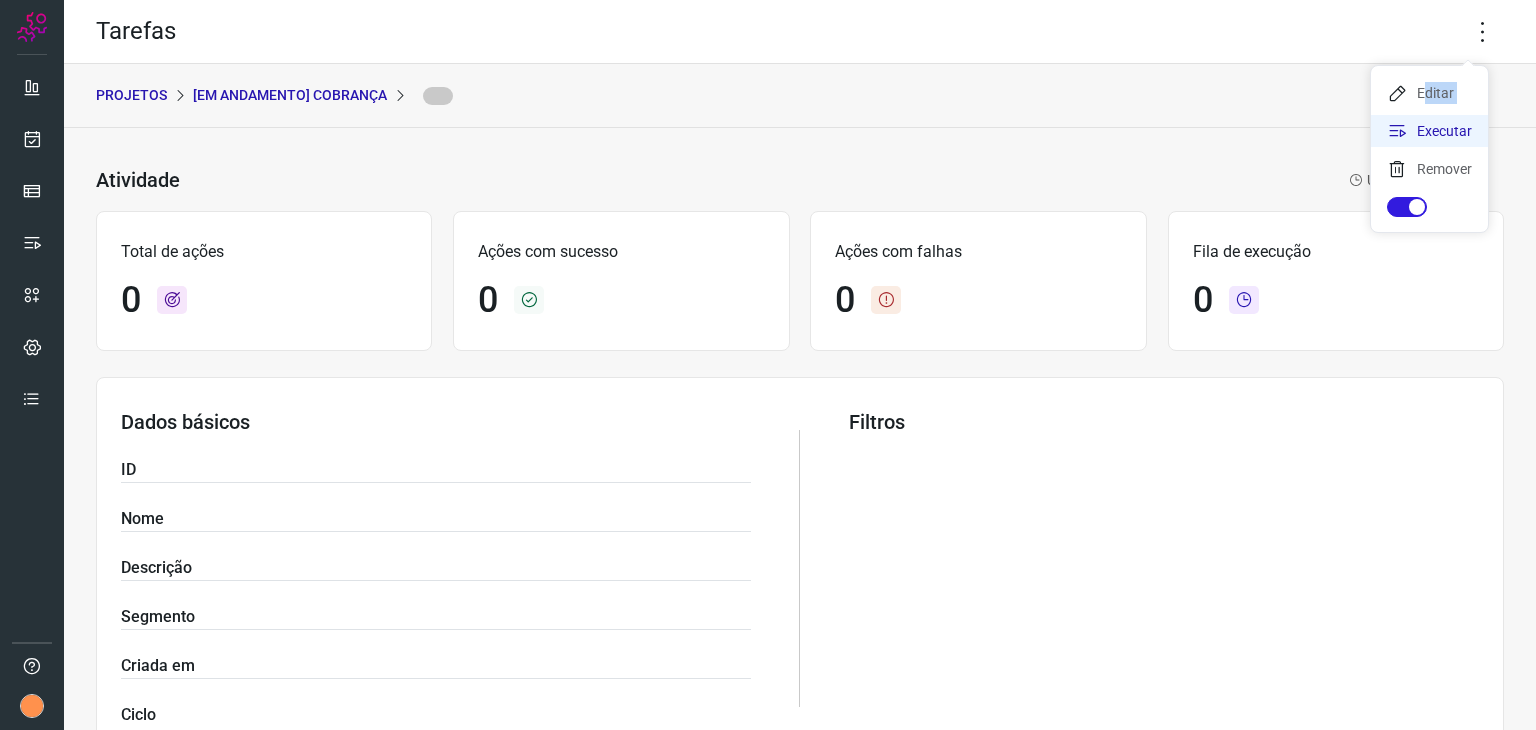 drag, startPoint x: 1412, startPoint y: 107, endPoint x: 1417, endPoint y: 129, distance: 22.561028 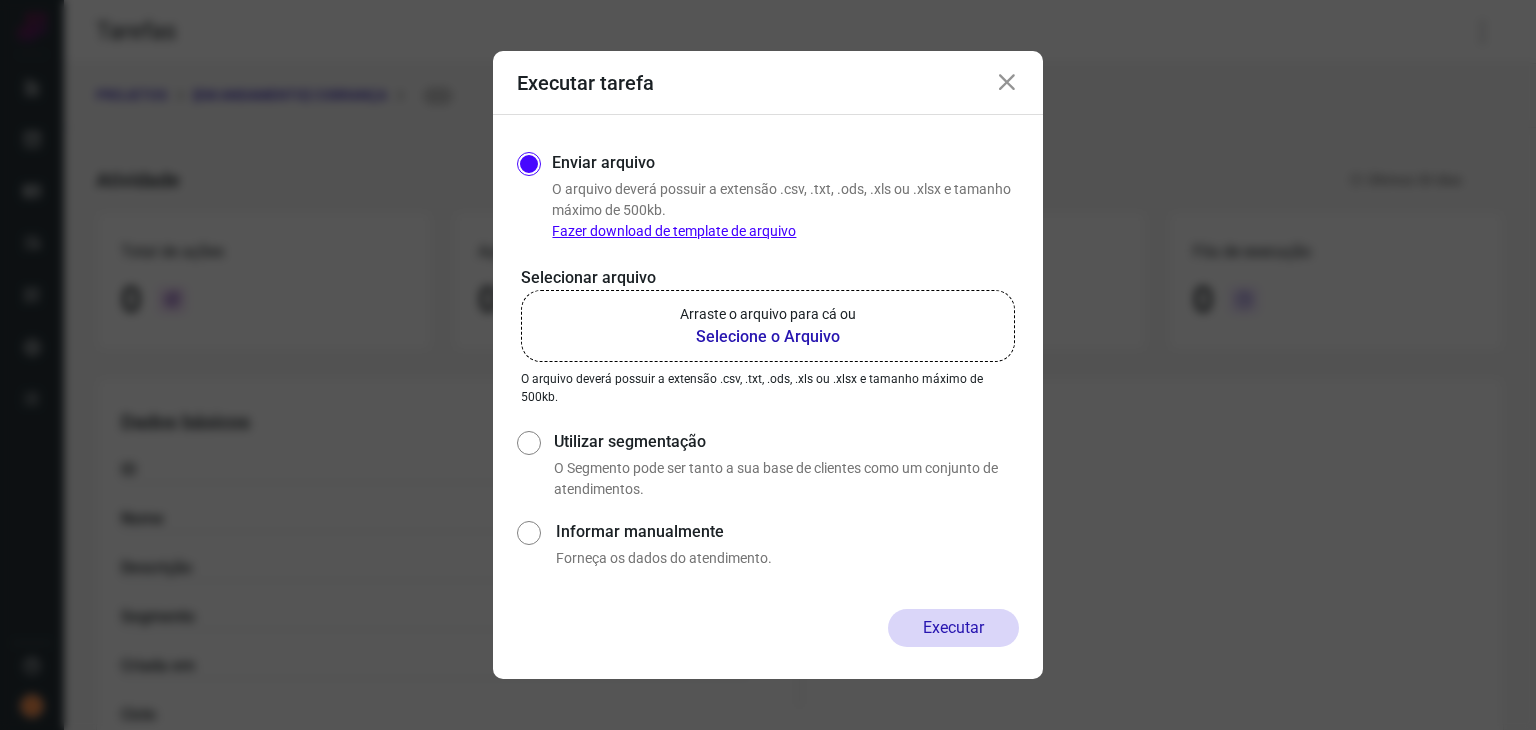 click on "Arraste o arquivo para cá ou Selecione o Arquivo" 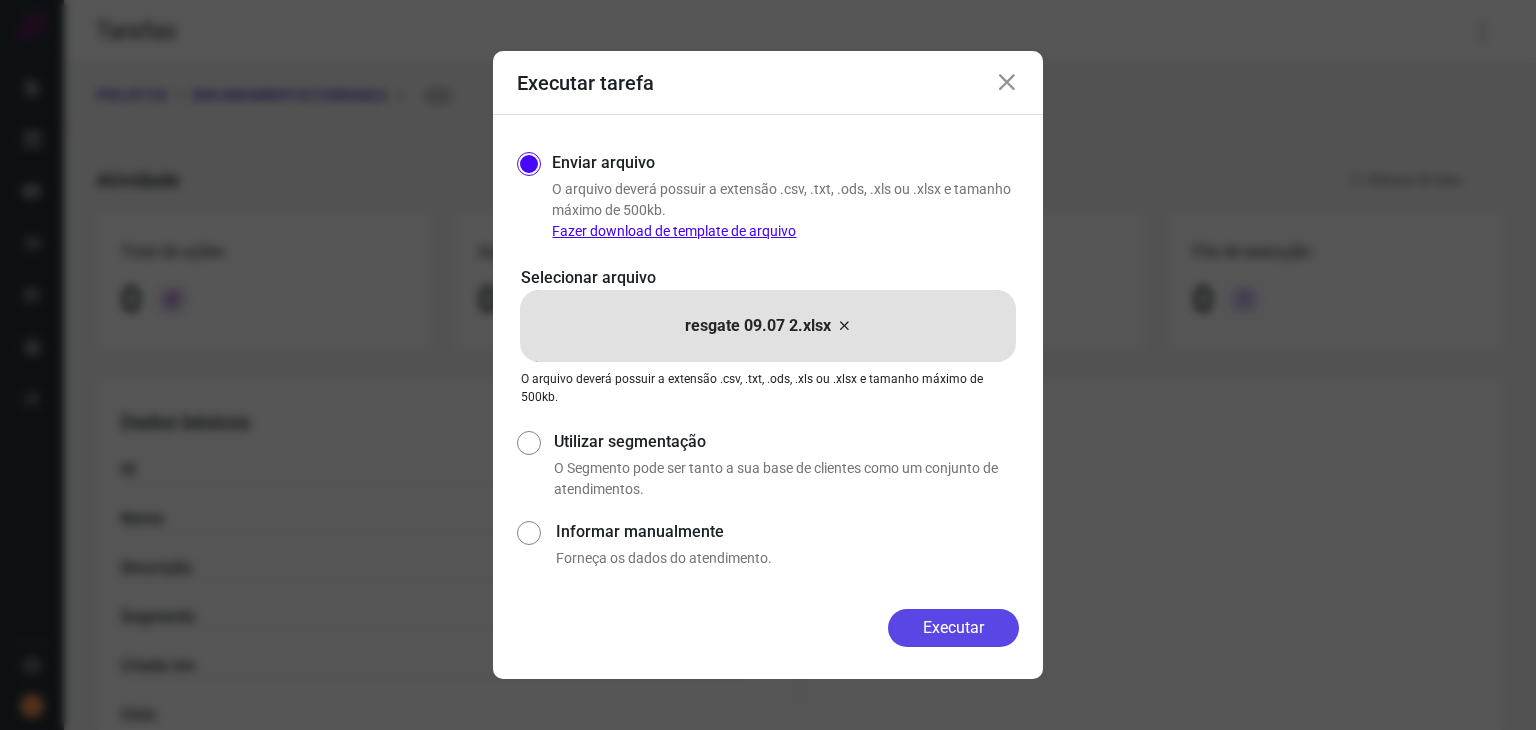 click on "Executar" at bounding box center [953, 628] 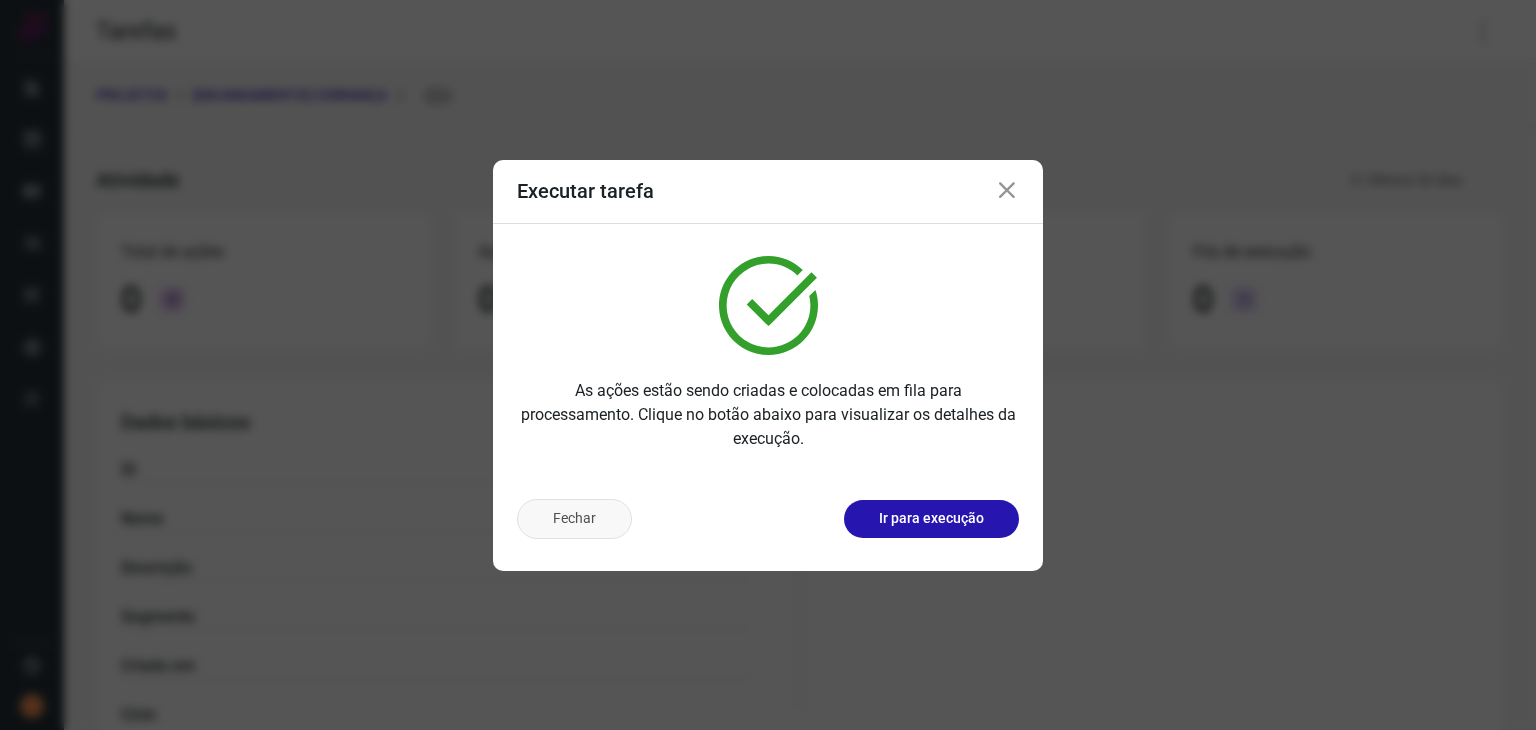 click on "Fechar" at bounding box center [574, 519] 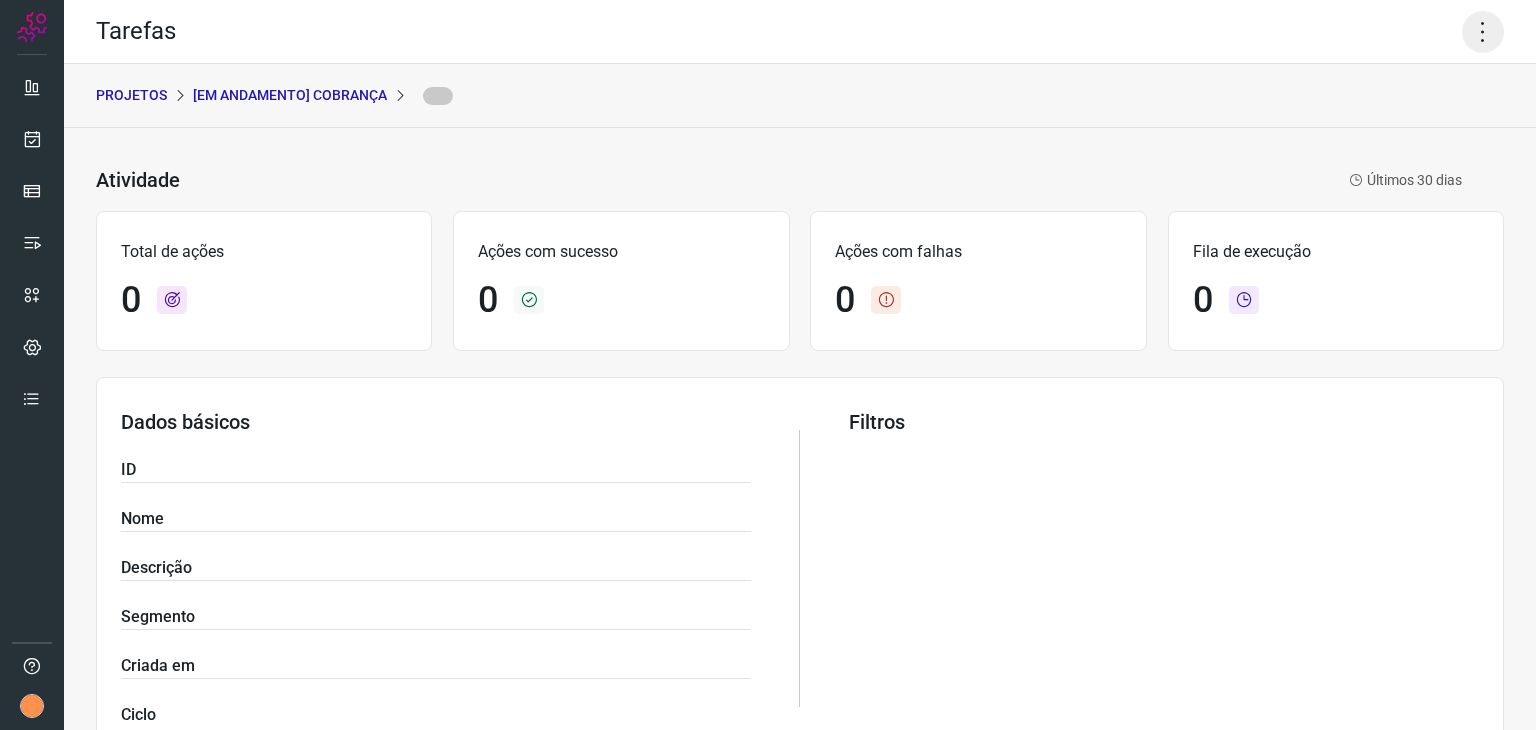 click 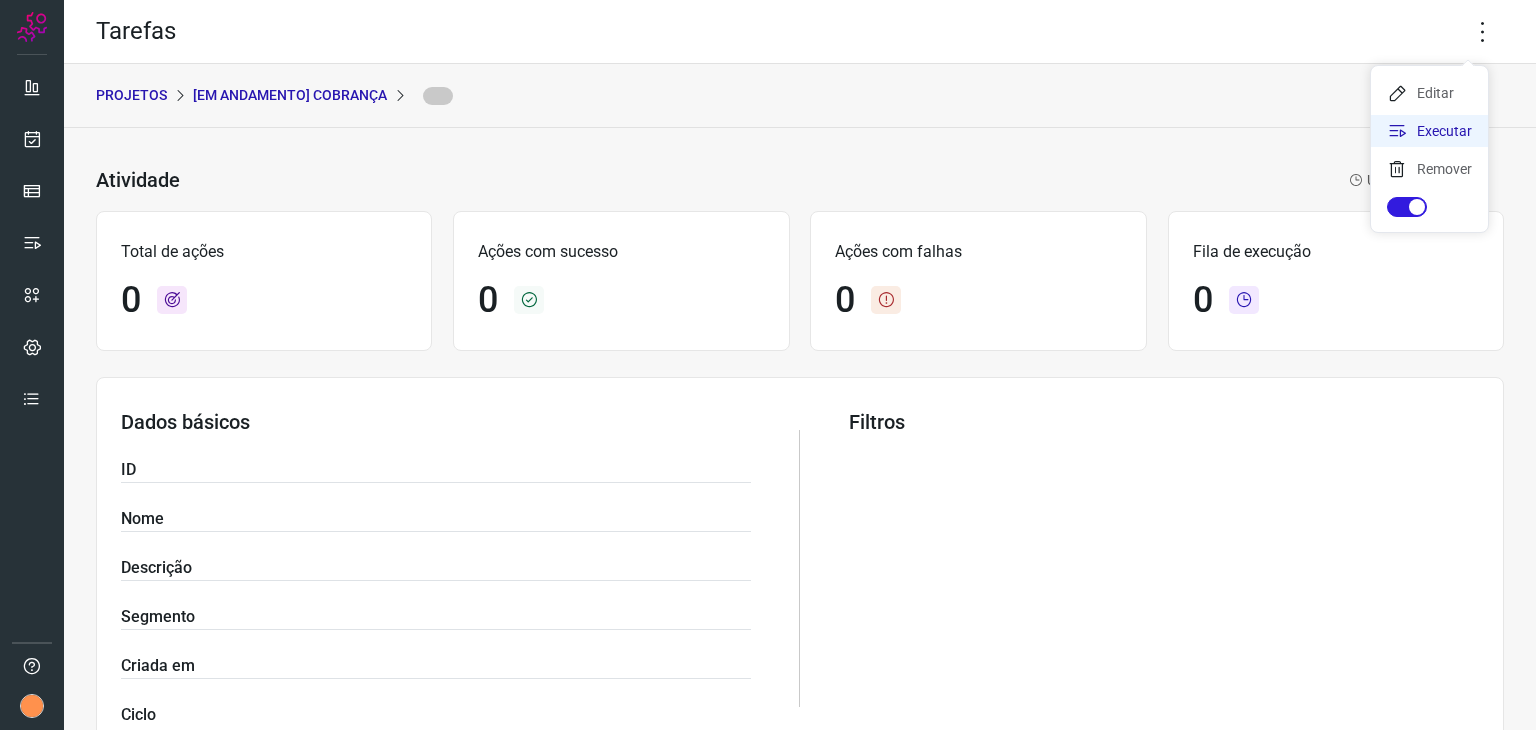 click on "Executar" 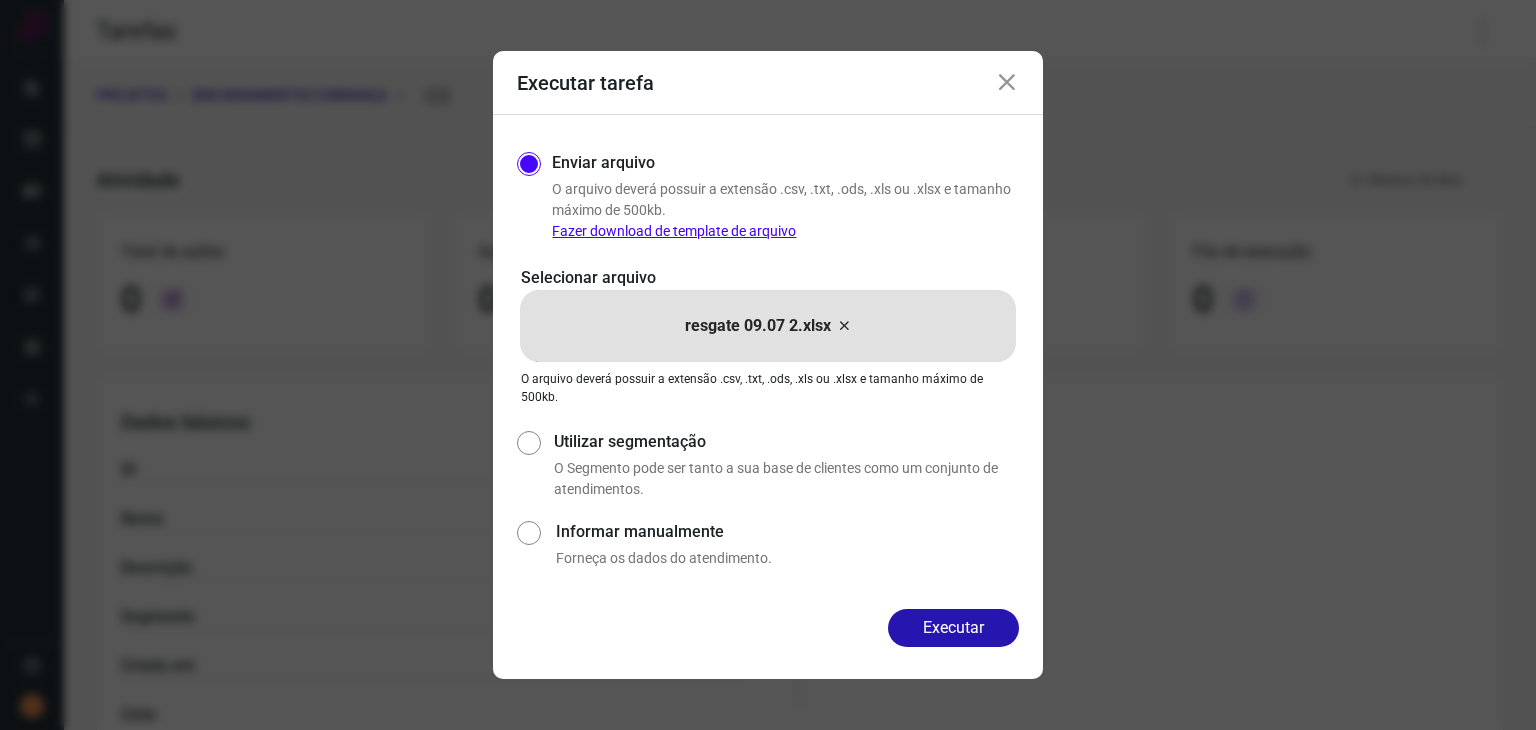 click on "resgate 09.07 2.xlsx" at bounding box center [758, 326] 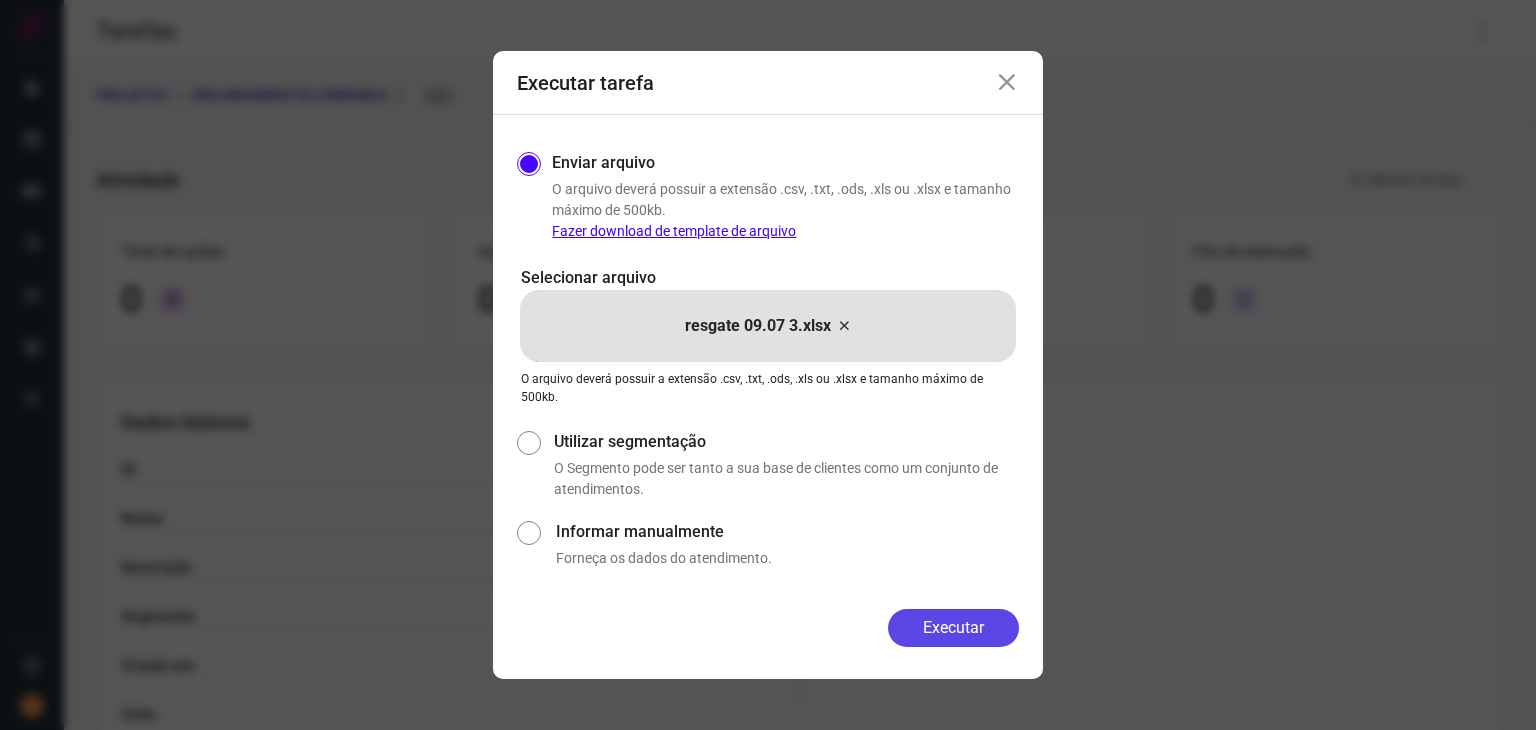 click on "Executar" at bounding box center [953, 628] 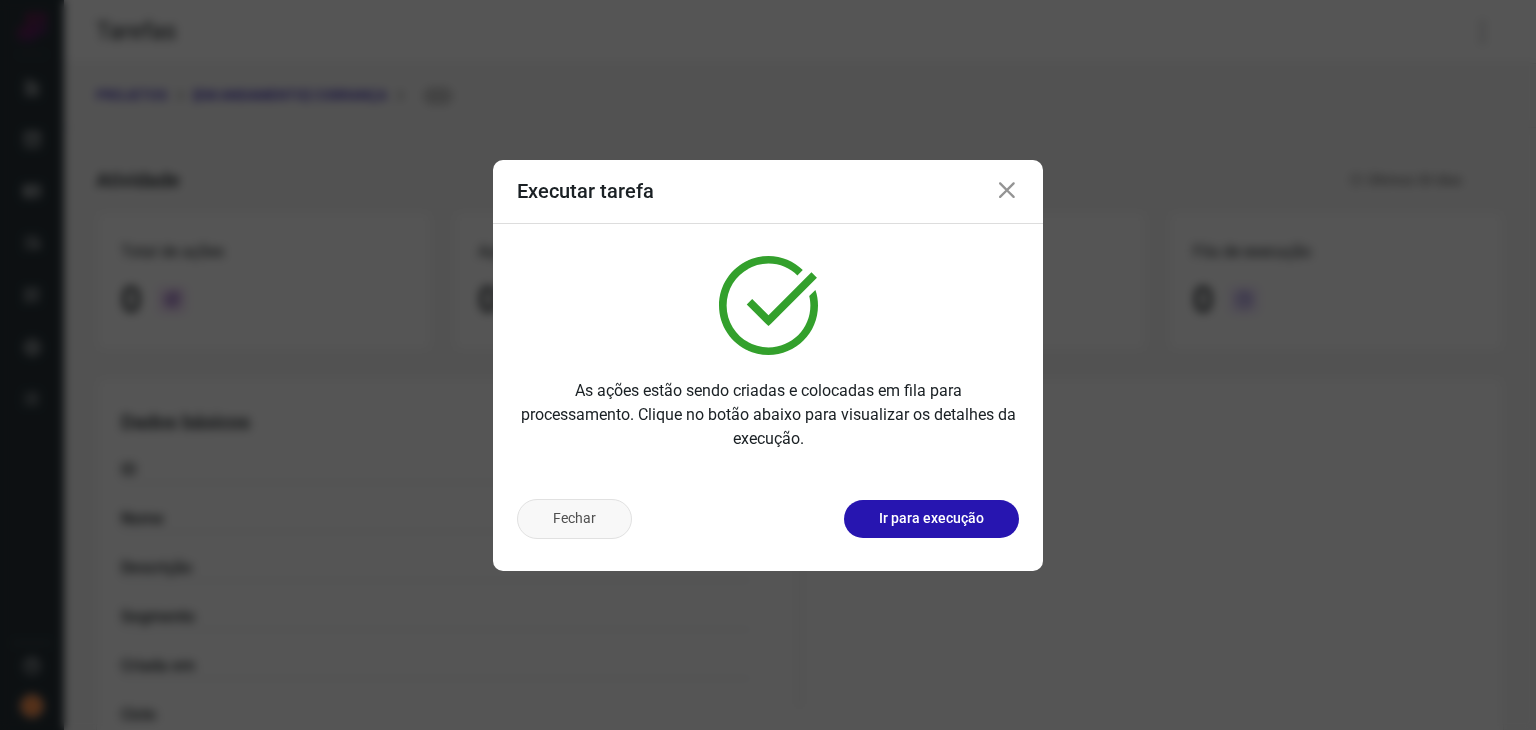 click on "Fechar" at bounding box center [574, 519] 